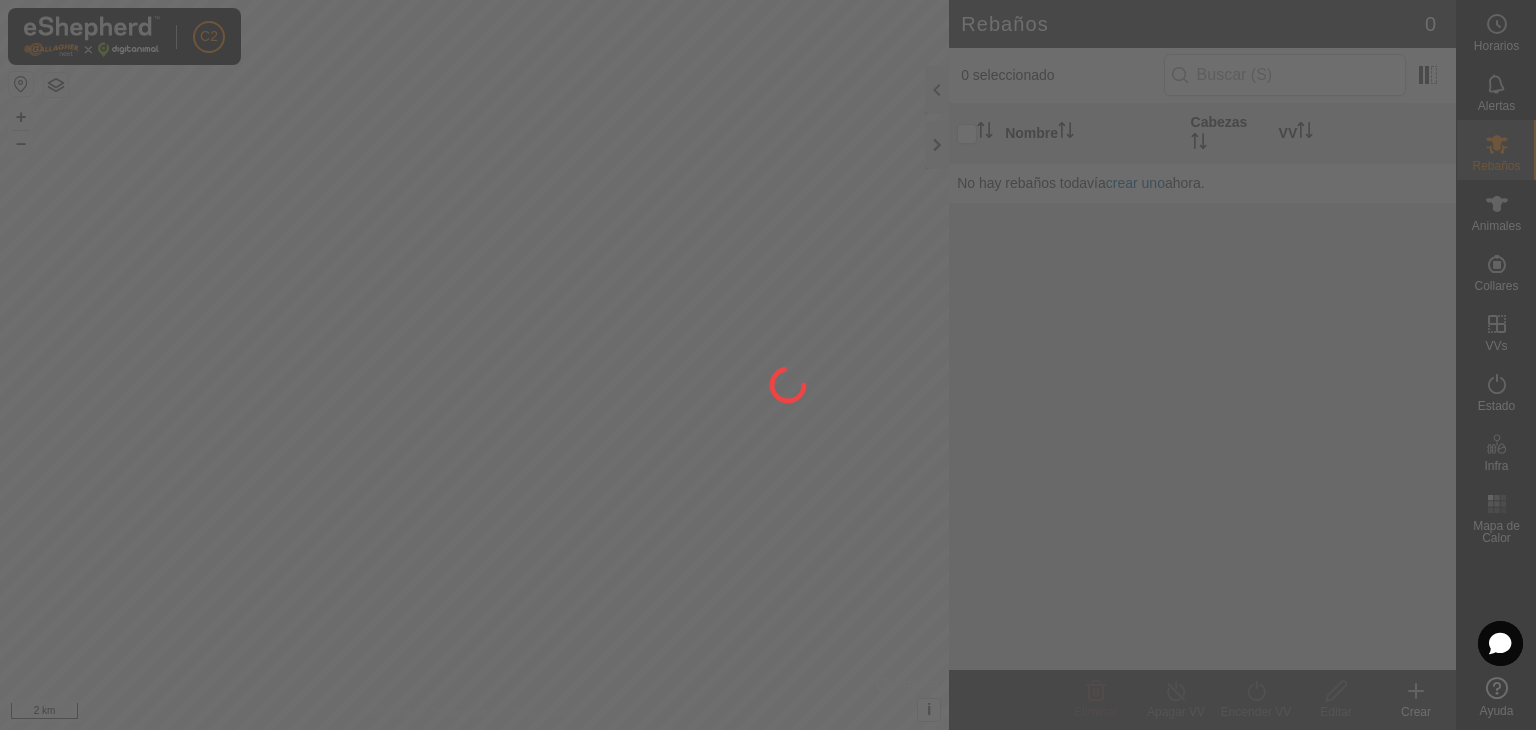 scroll, scrollTop: 0, scrollLeft: 0, axis: both 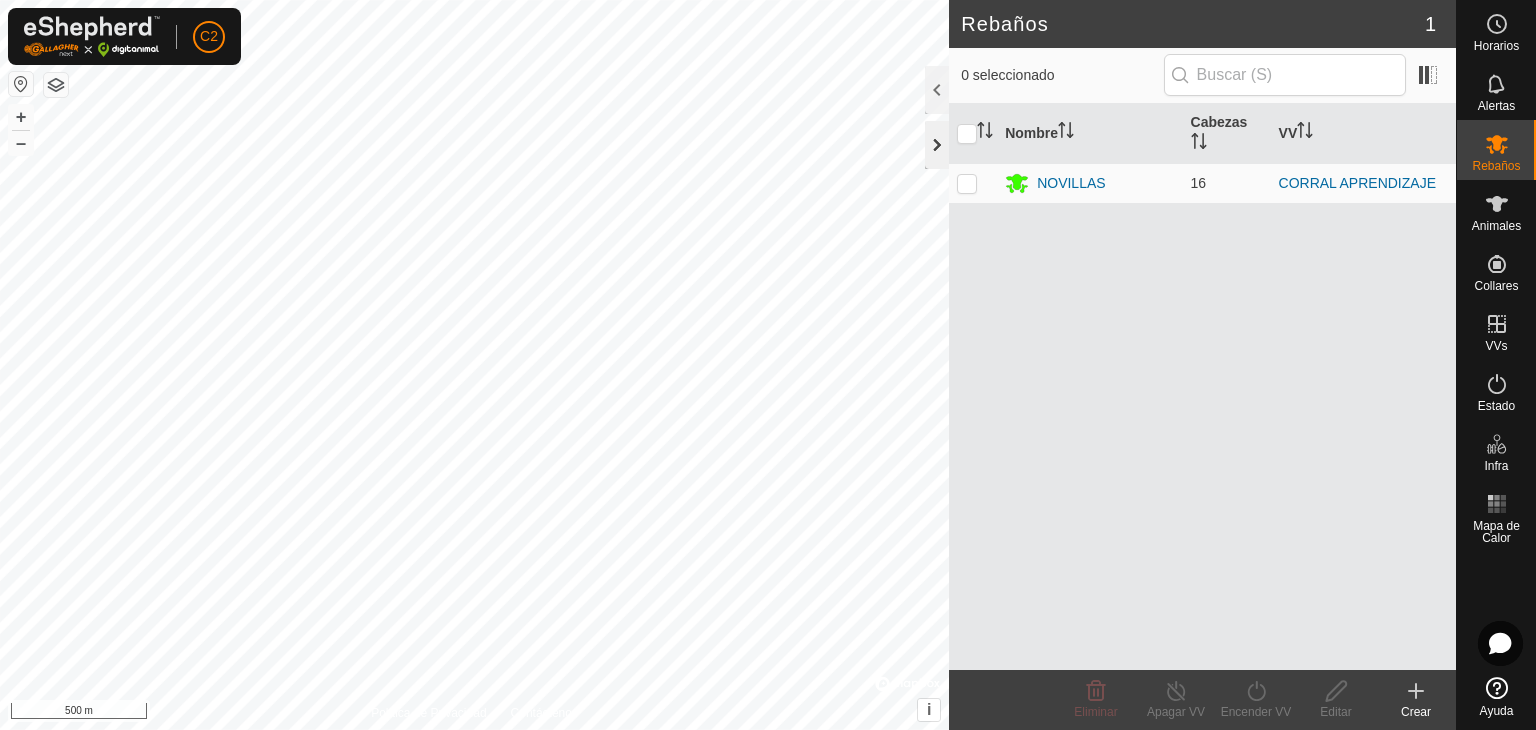 click 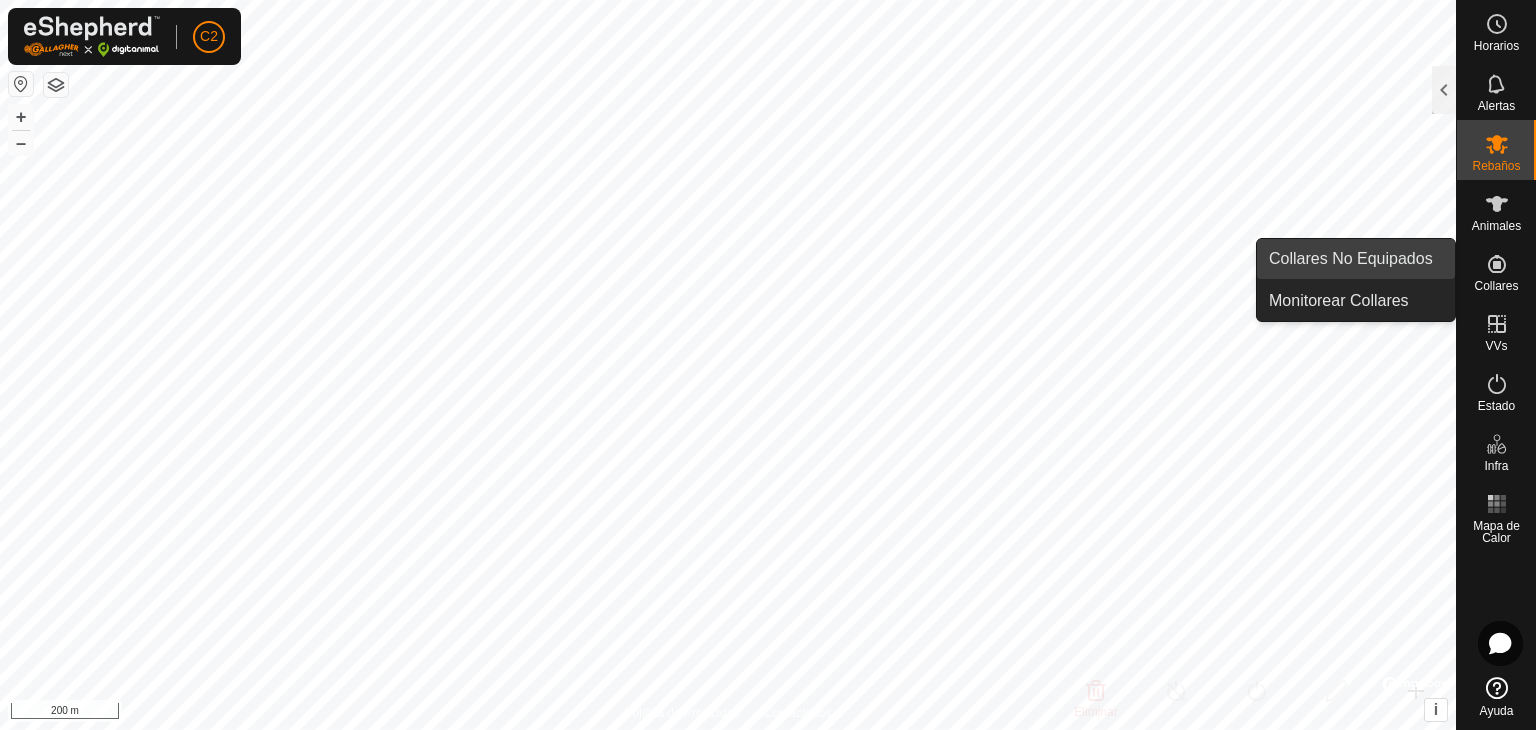 click on "Collares No Equipados" at bounding box center [1356, 259] 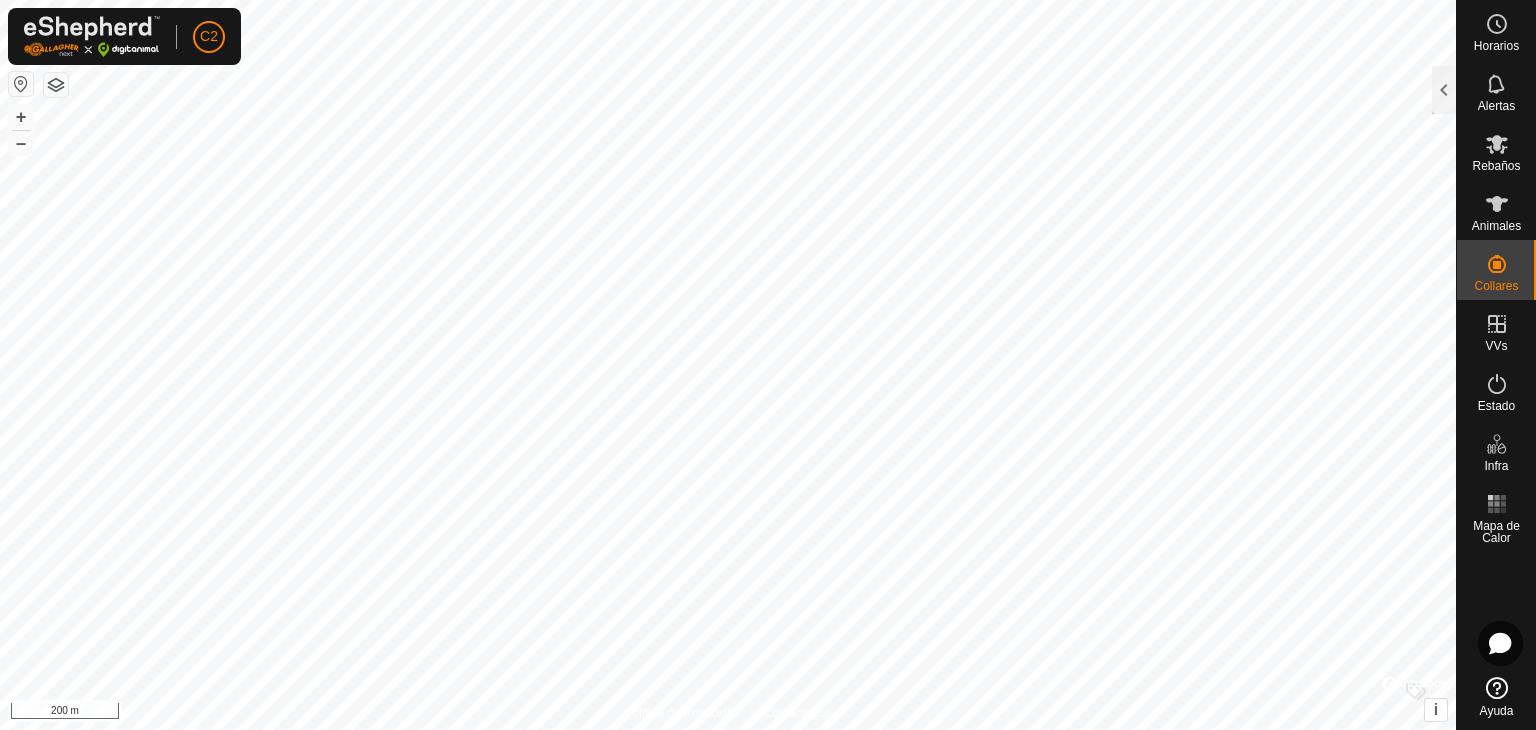 click on "C2 Horarios Alertas Rebaños Animales Collares VVs Estado Infra Mapa de Calor Ayuda Collares No Equipados 9  0 seleccionado de 9   Collar   Última Actualización   Batería   Alertas   3472979610   hace 8 min -  Ad   2989588398   hace 8 min -  Ad   3695351851   hace 8 min -  Ad   3247385504   hace 8 min -  Ad   0093762577   hace 8 min -  Ad   3732987373   hace 8 min -  Ad   3666663827   hace 8 min -  Ad   0064133202   hace 8 min -  Ad   1831572031   hace 8 min -  Ad   Grupos  Política de Privacidad Contáctenos + – ⇧ i ©  Mapbox , ©  OpenStreetMap ,  Improve this map 200 m" at bounding box center [768, 365] 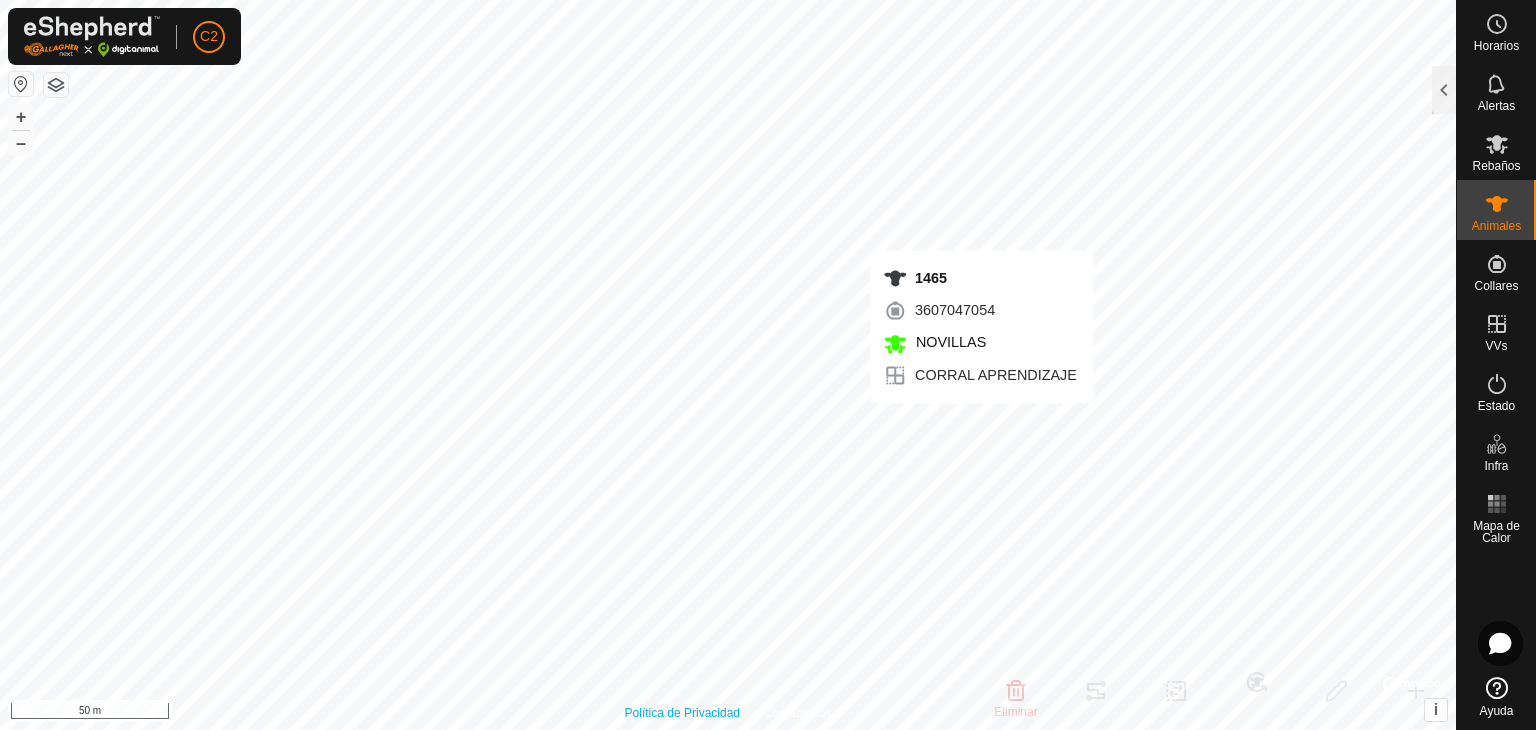 checkbox on "false" 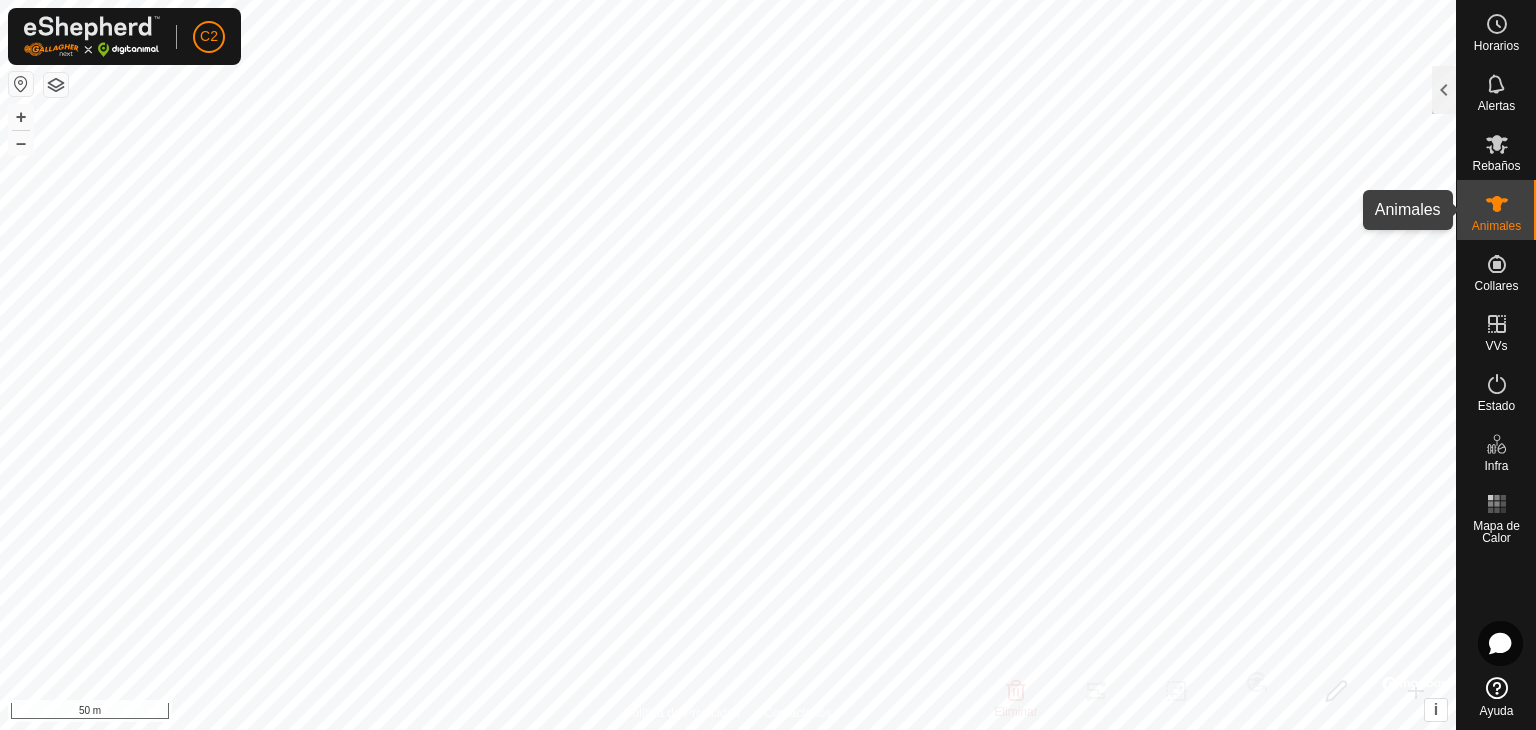 click on "Animales" at bounding box center (1496, 226) 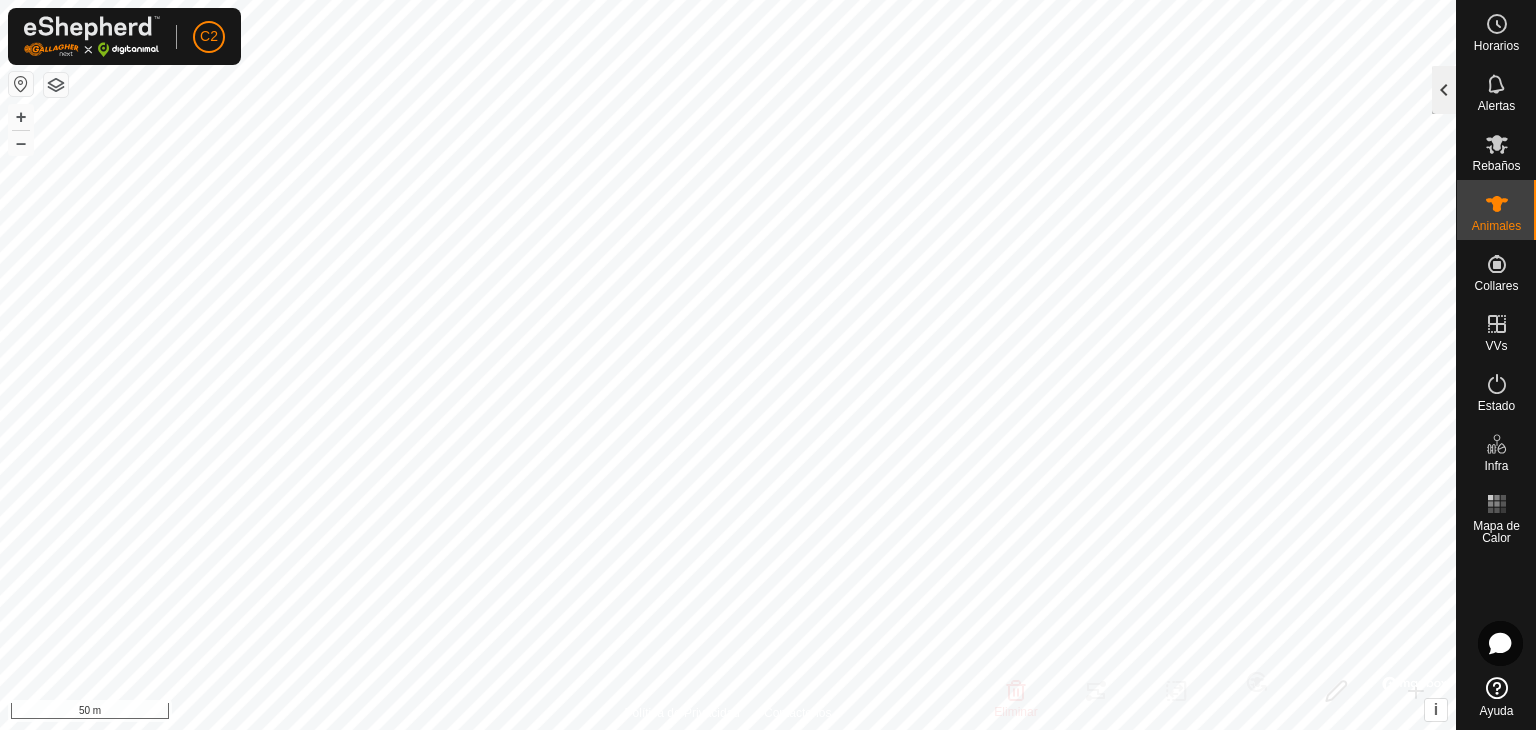 click 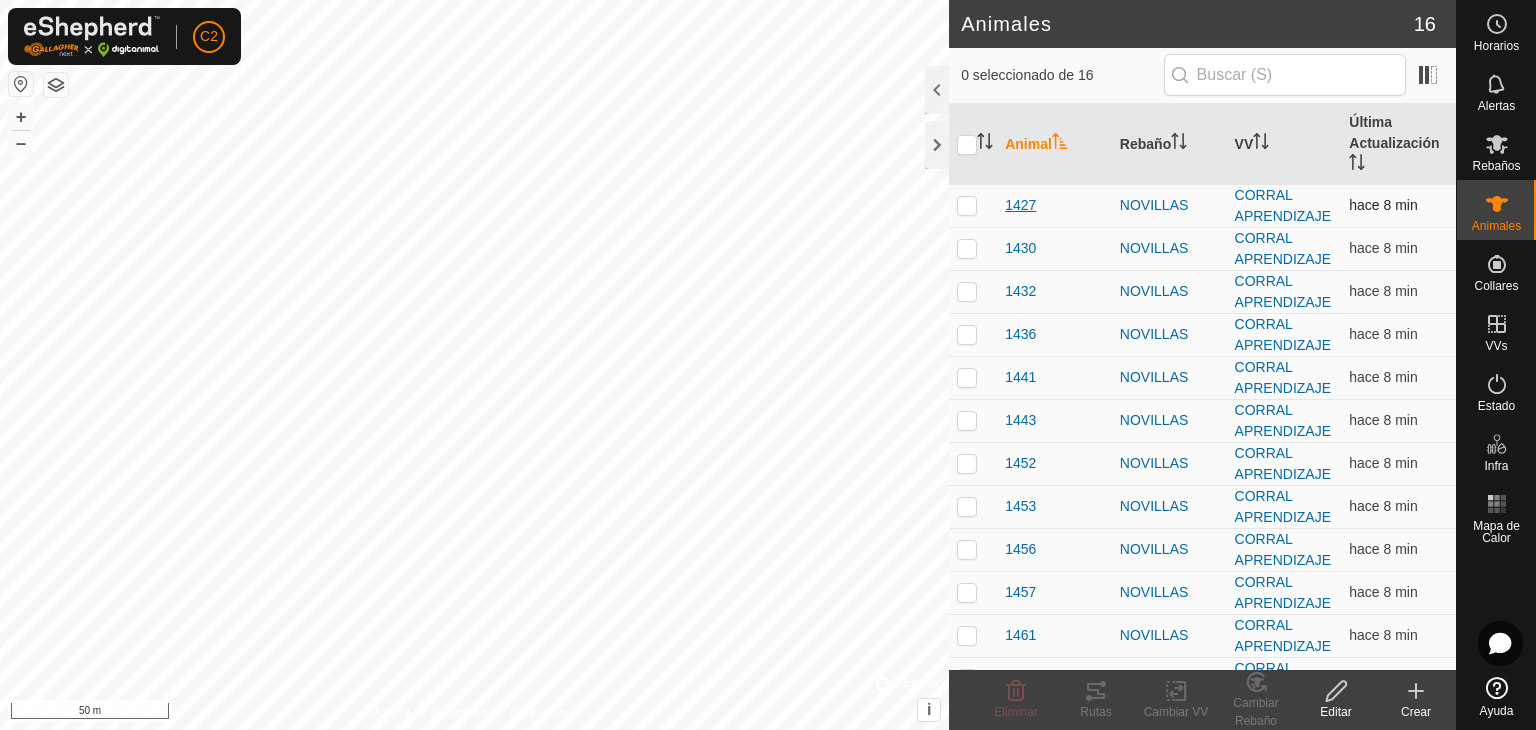 click on "1427" at bounding box center [1020, 205] 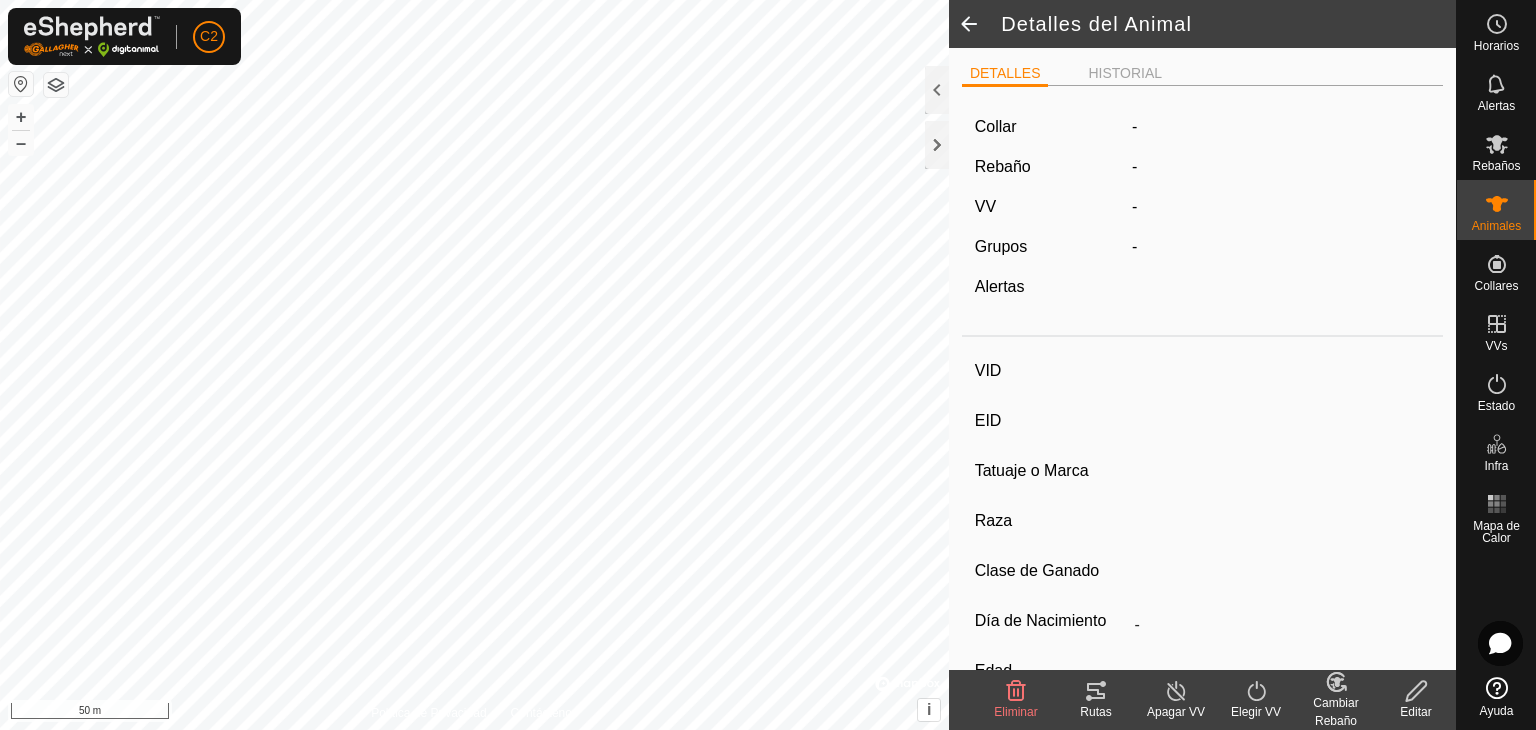 type on "1427" 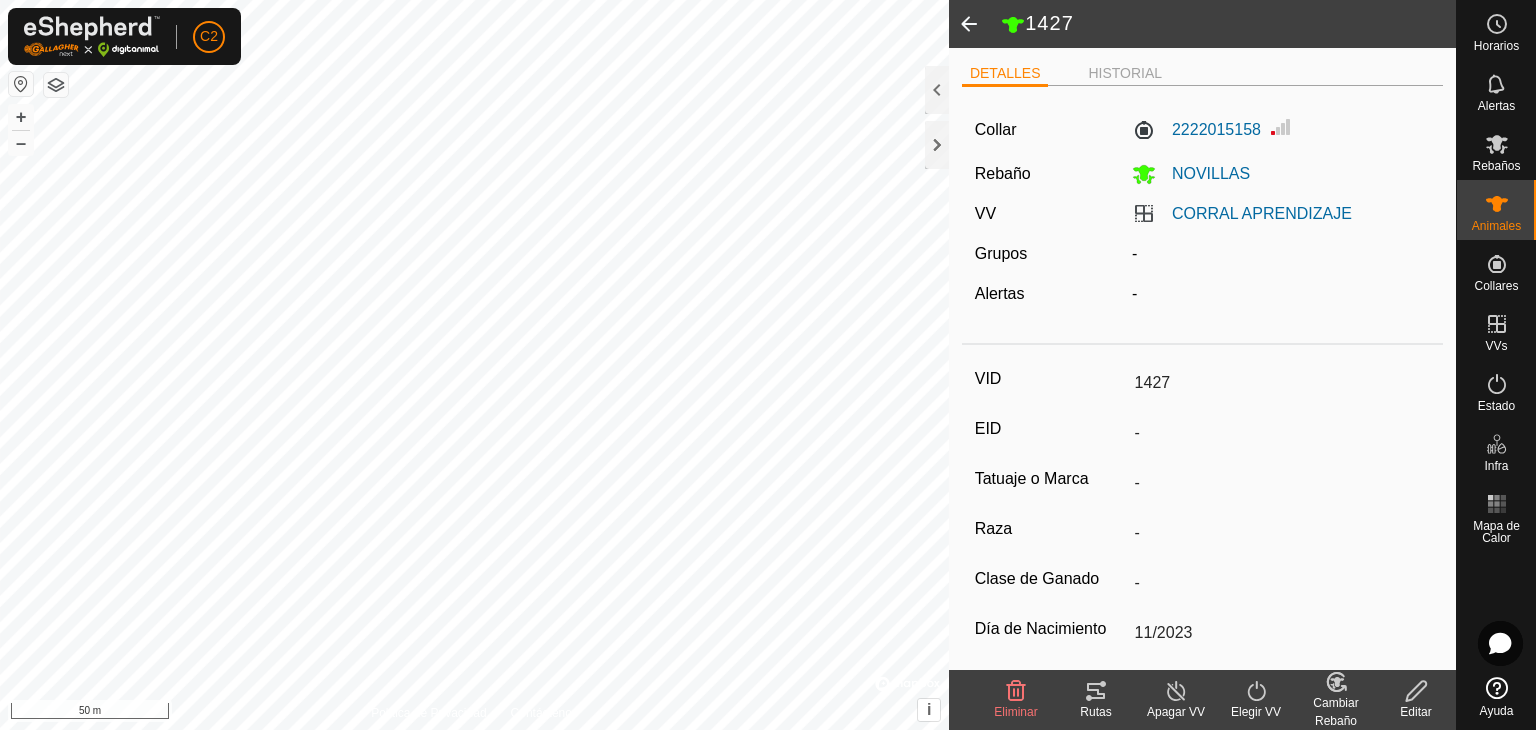 click 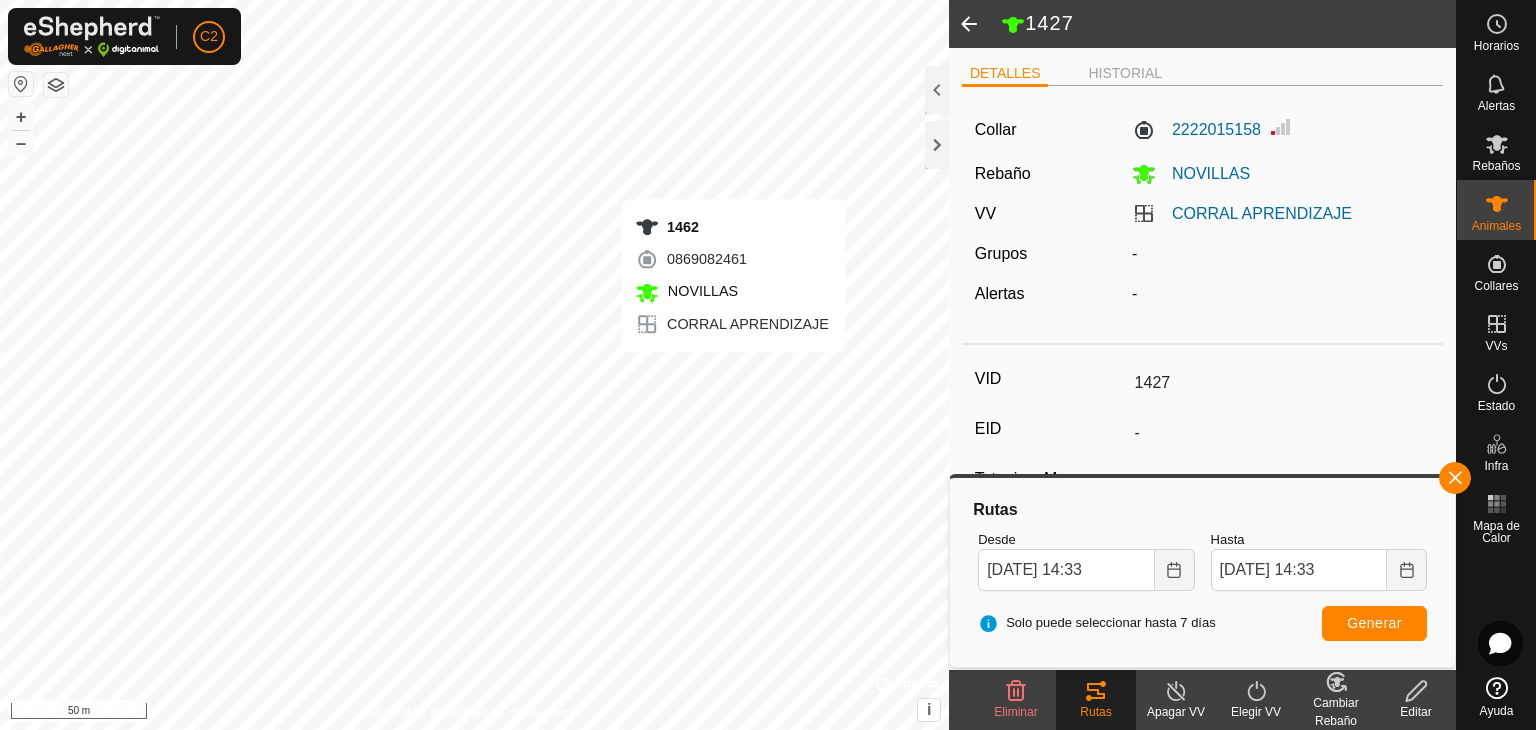 type 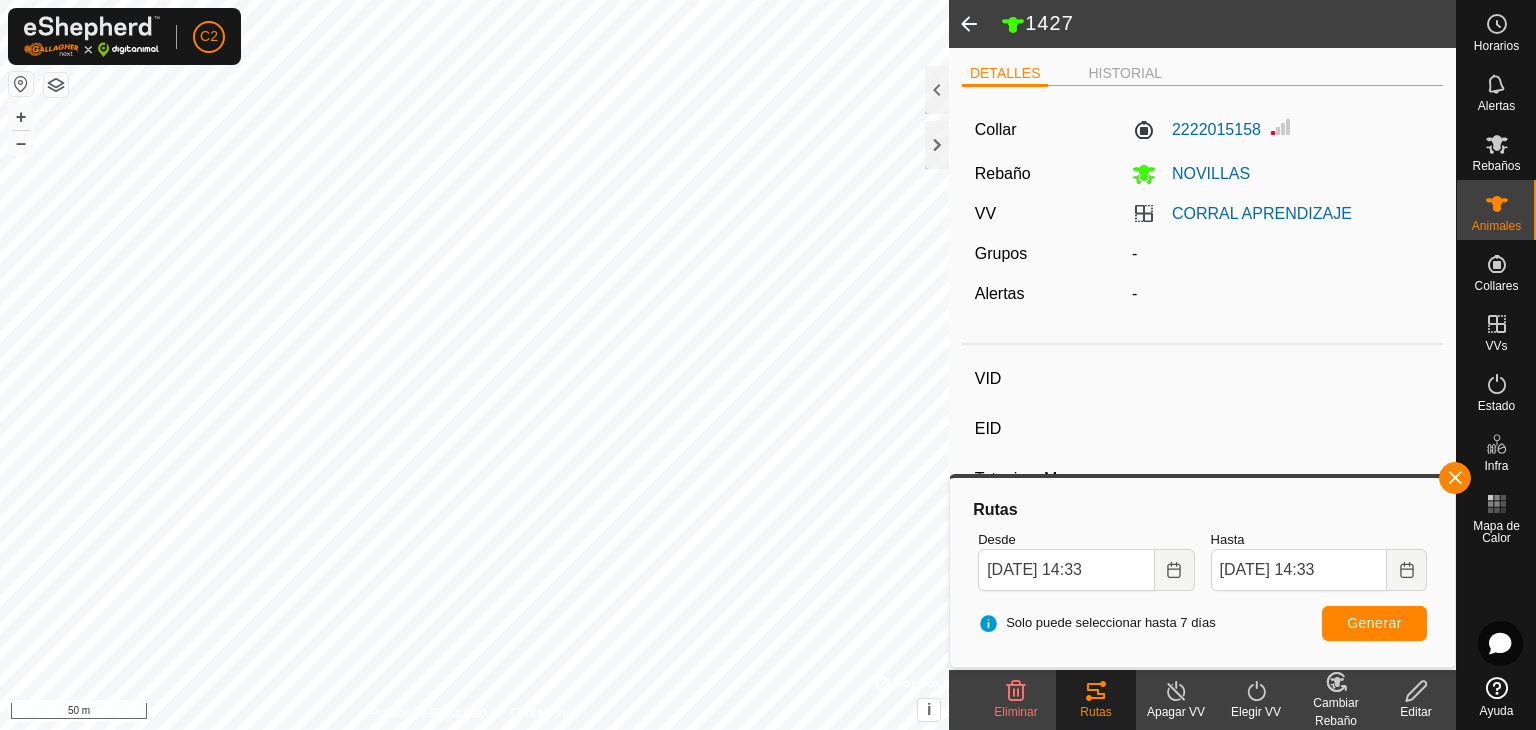 type on "1462" 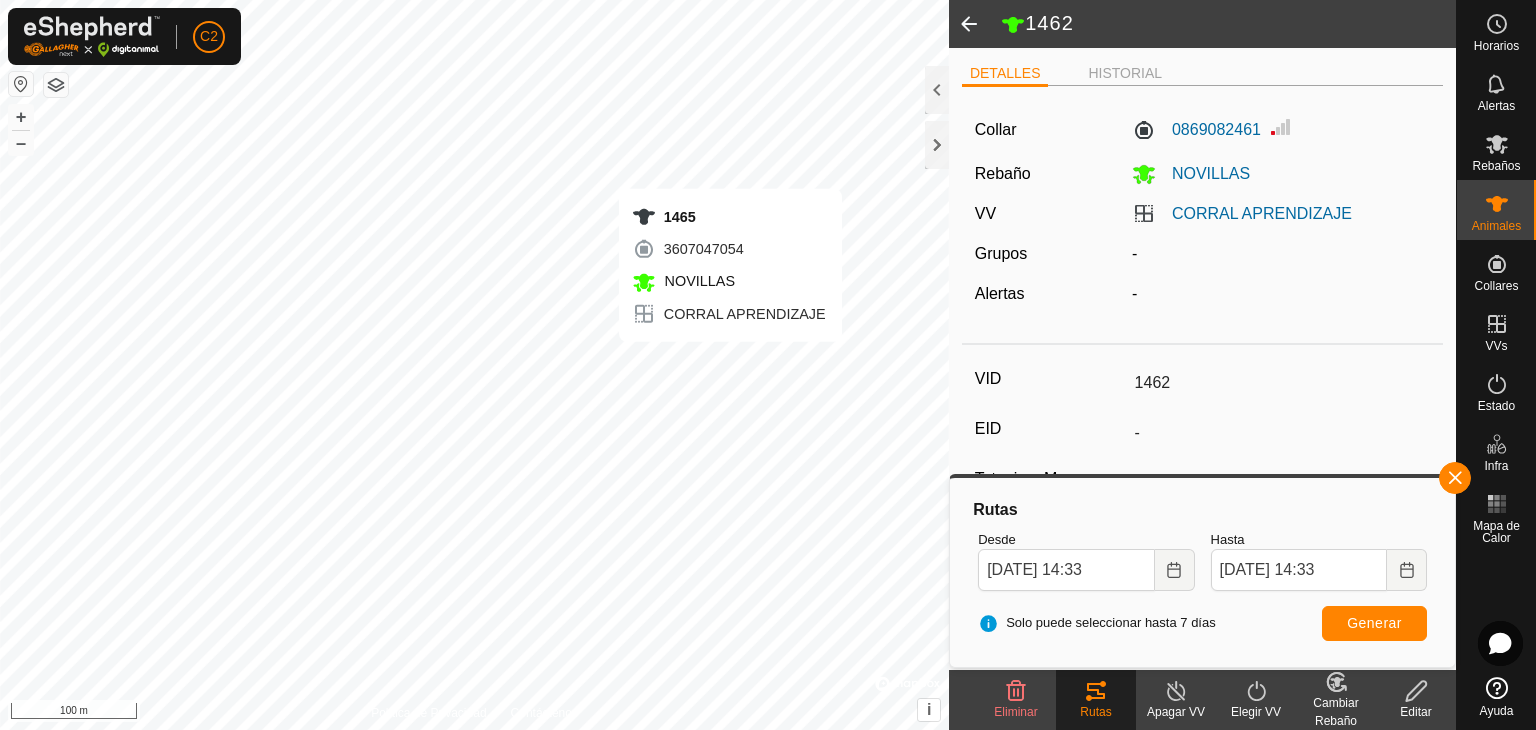 type 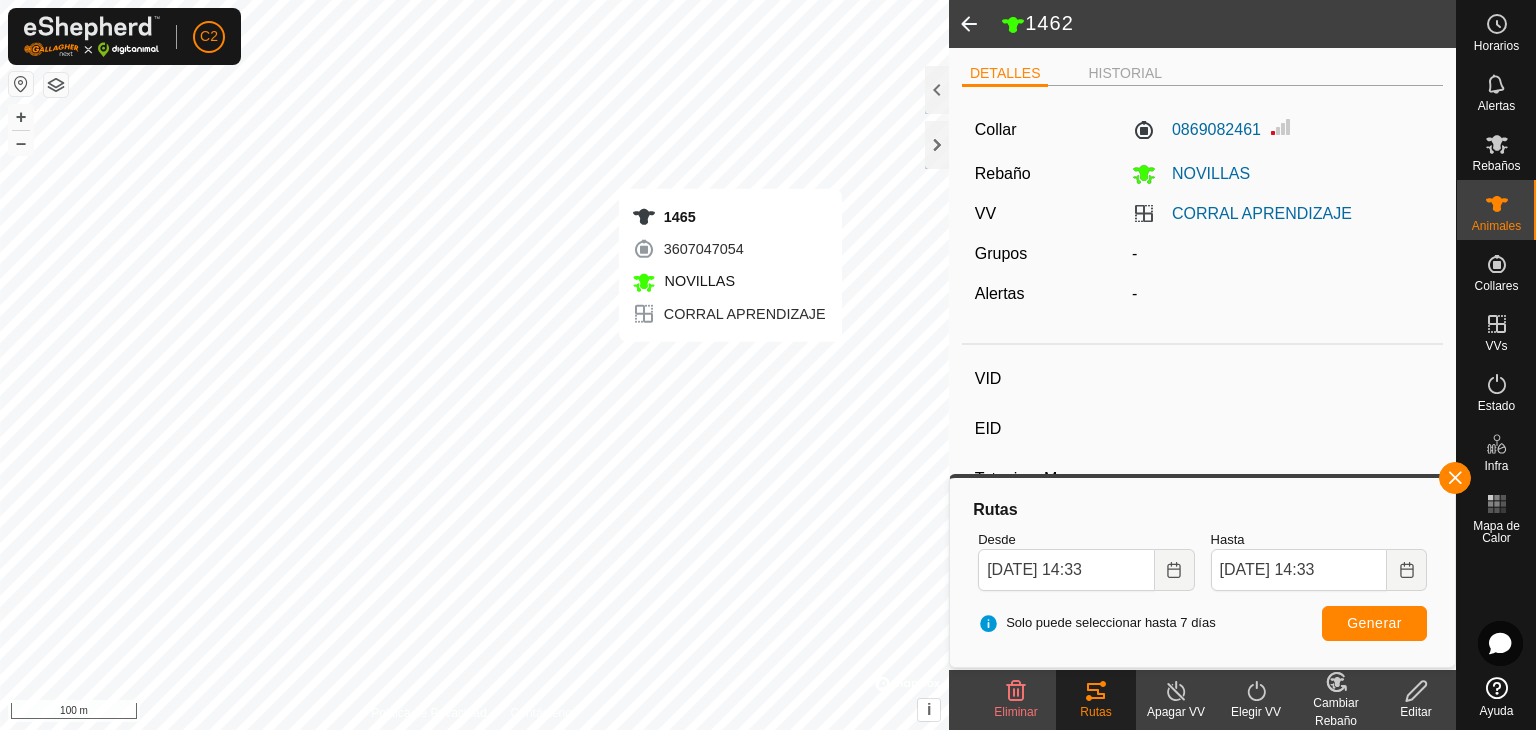 type 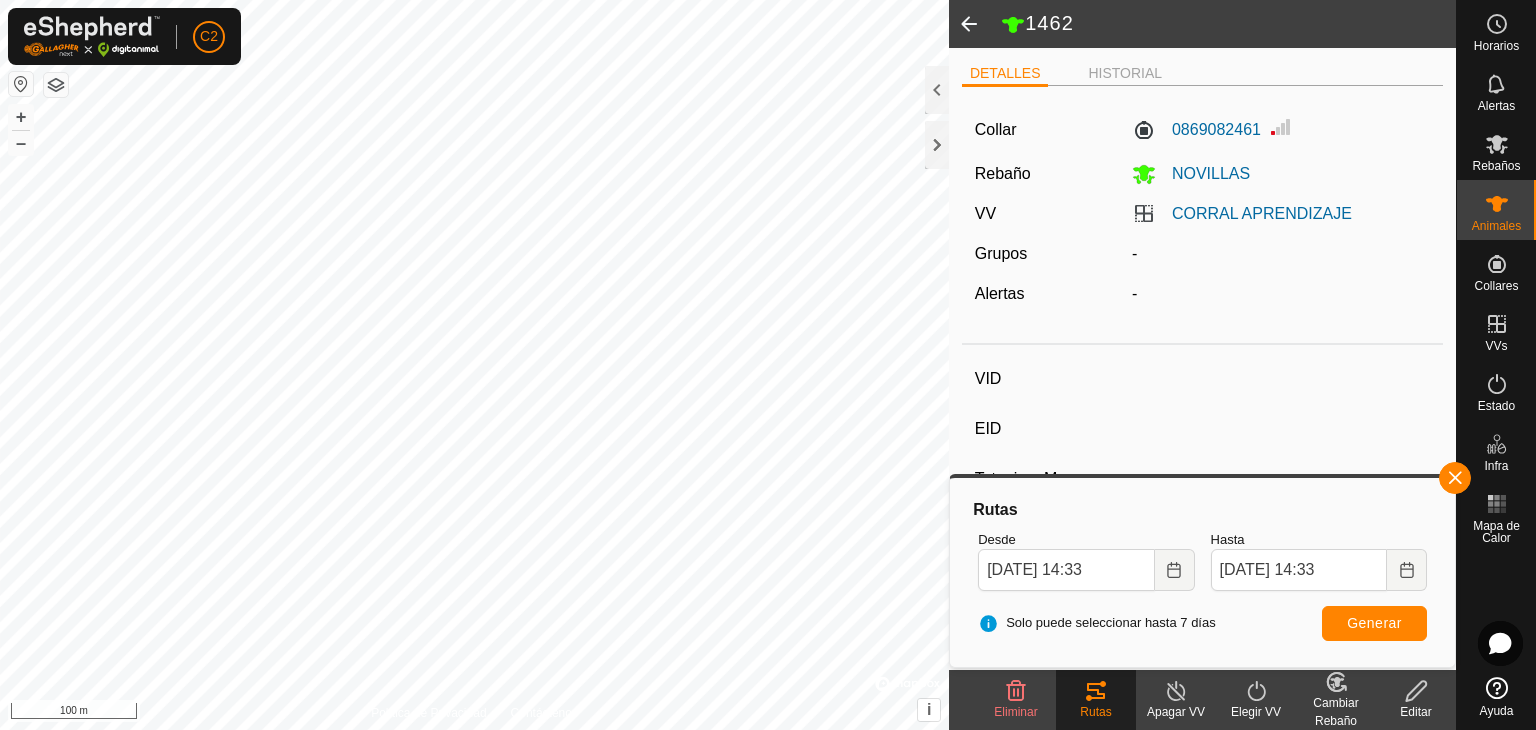 type on "1465" 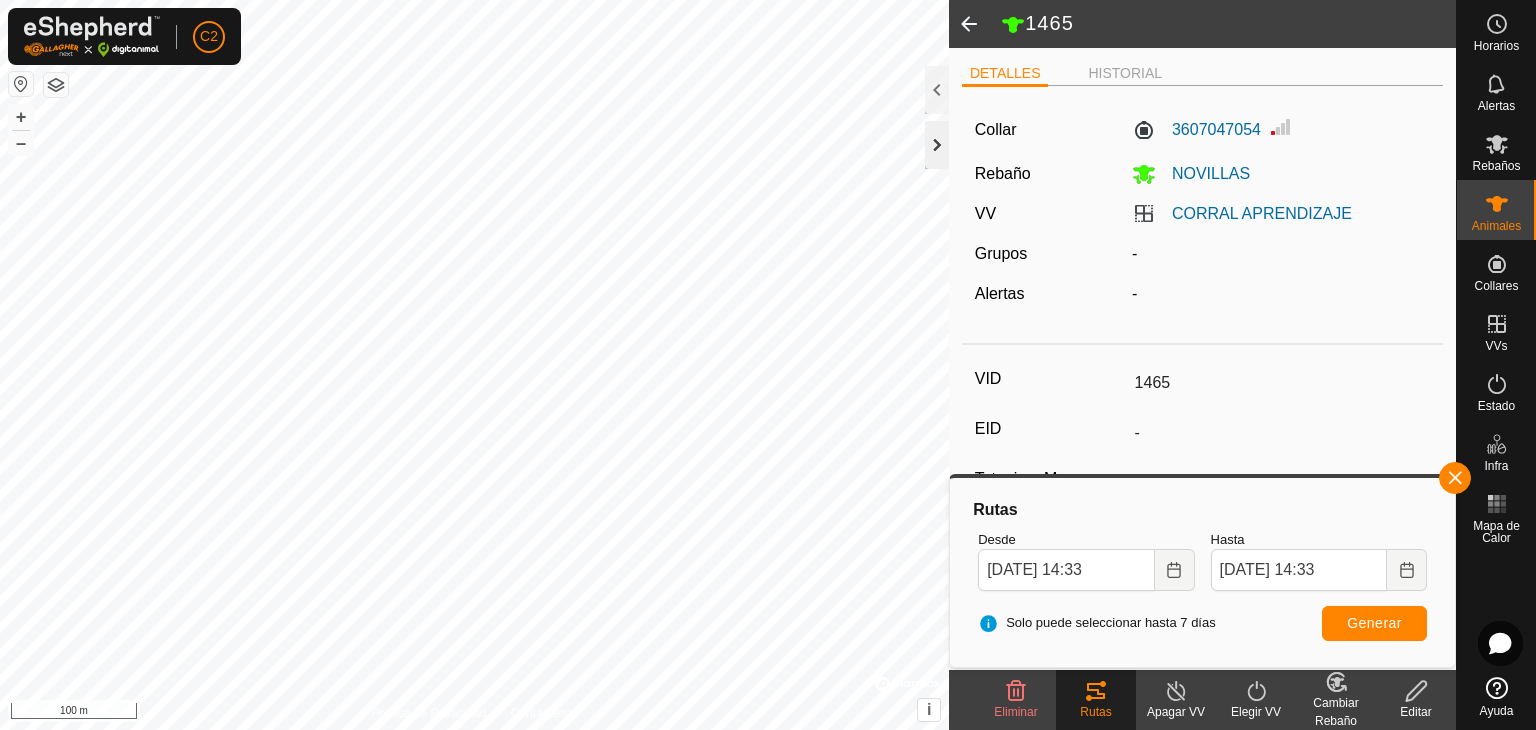click 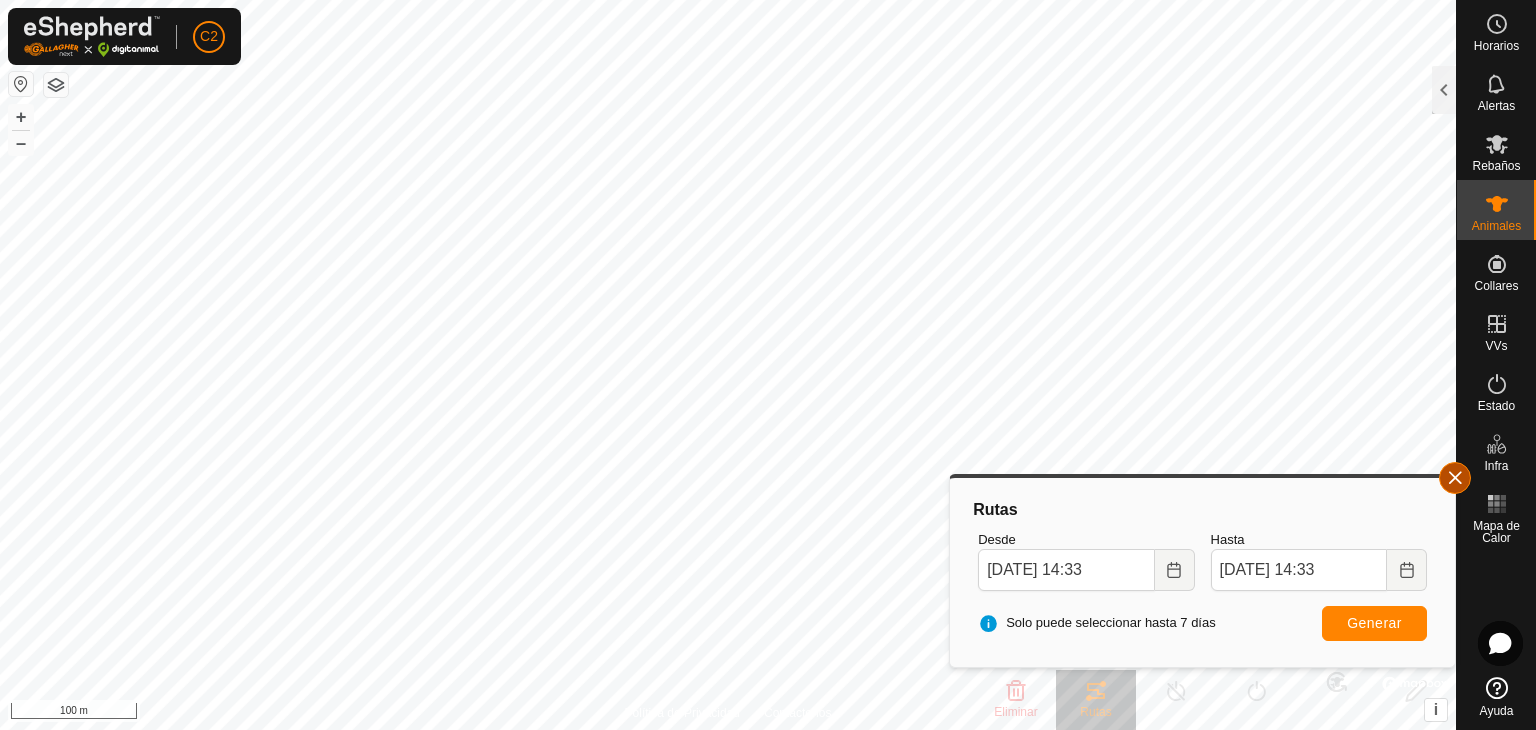 click at bounding box center [1455, 478] 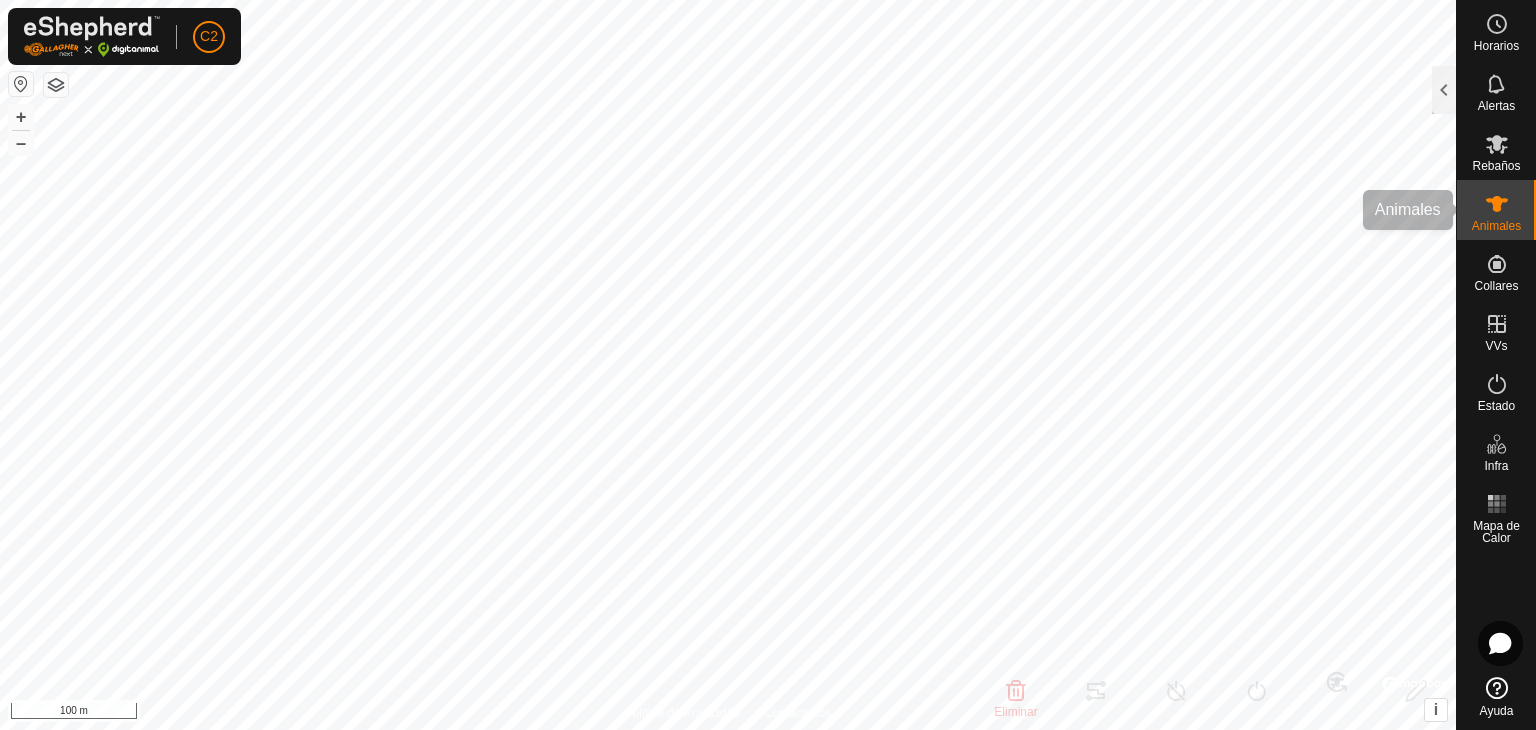click 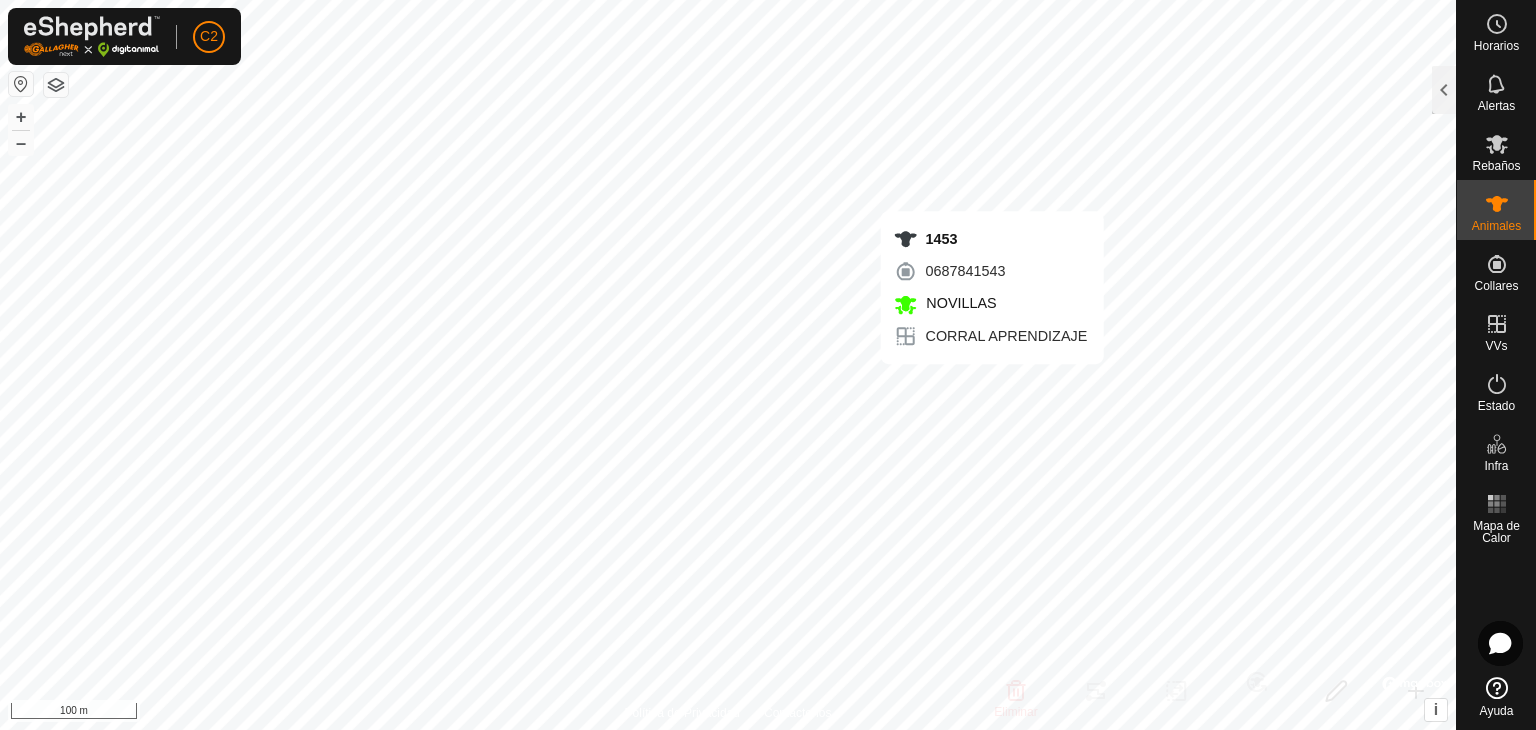 checkbox on "true" 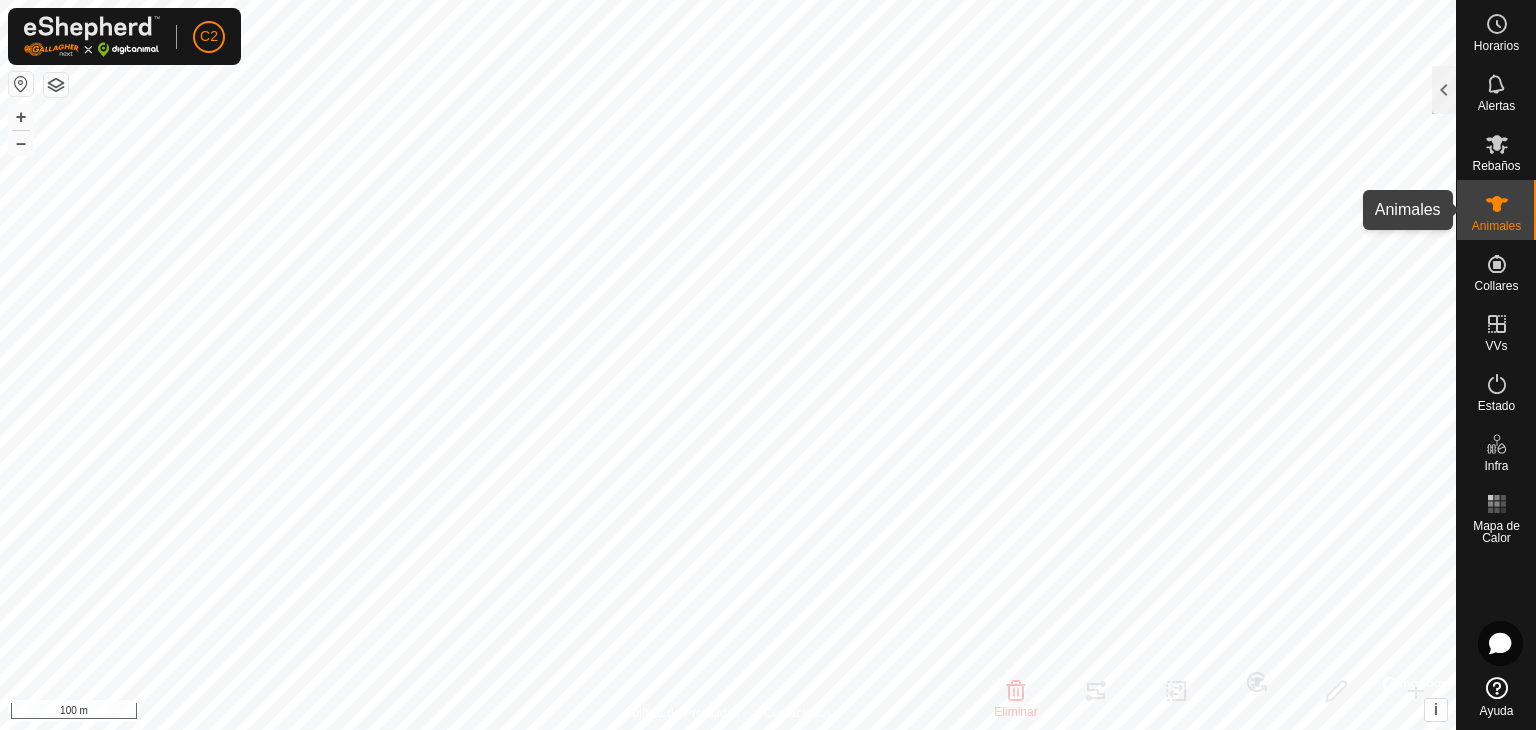 click on "Animales" at bounding box center [1496, 210] 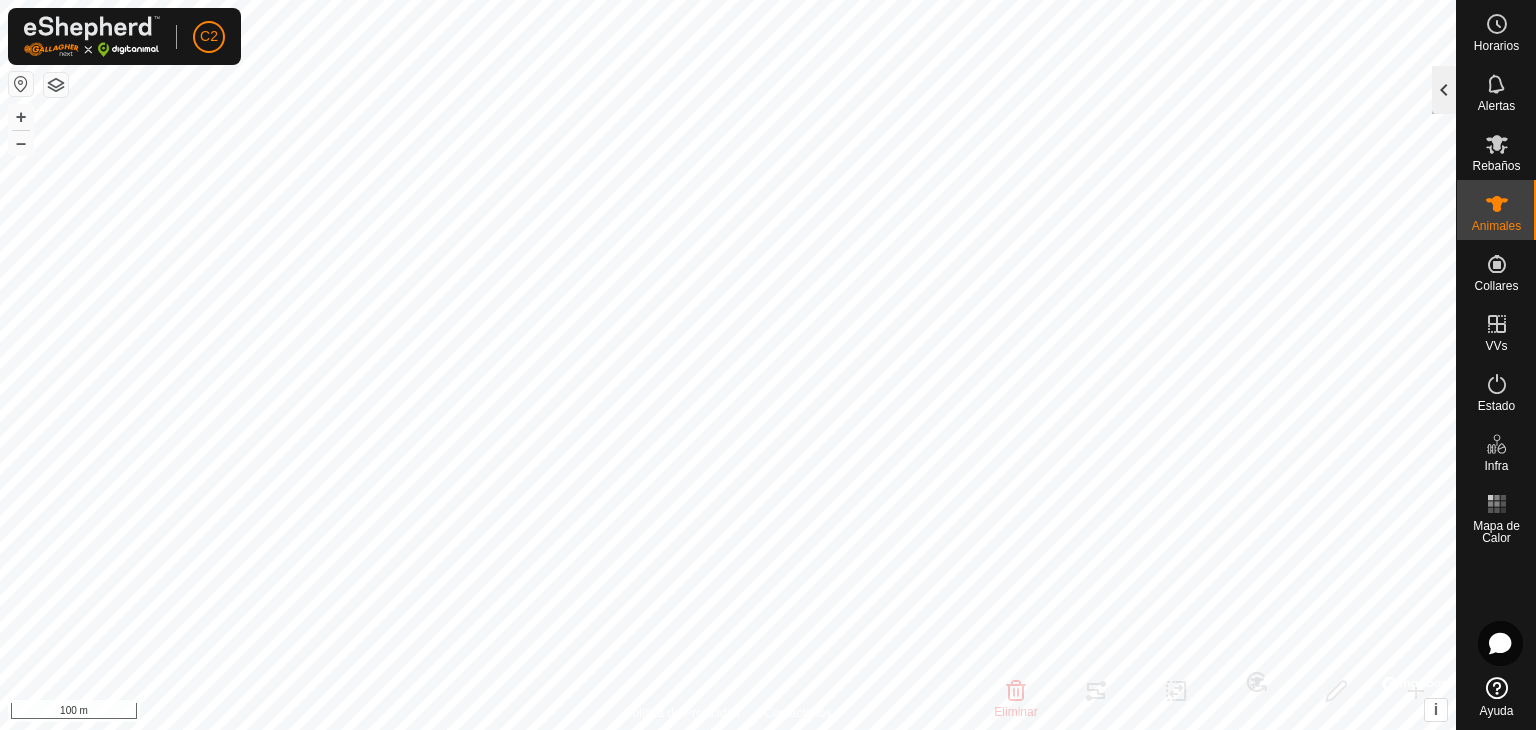 click 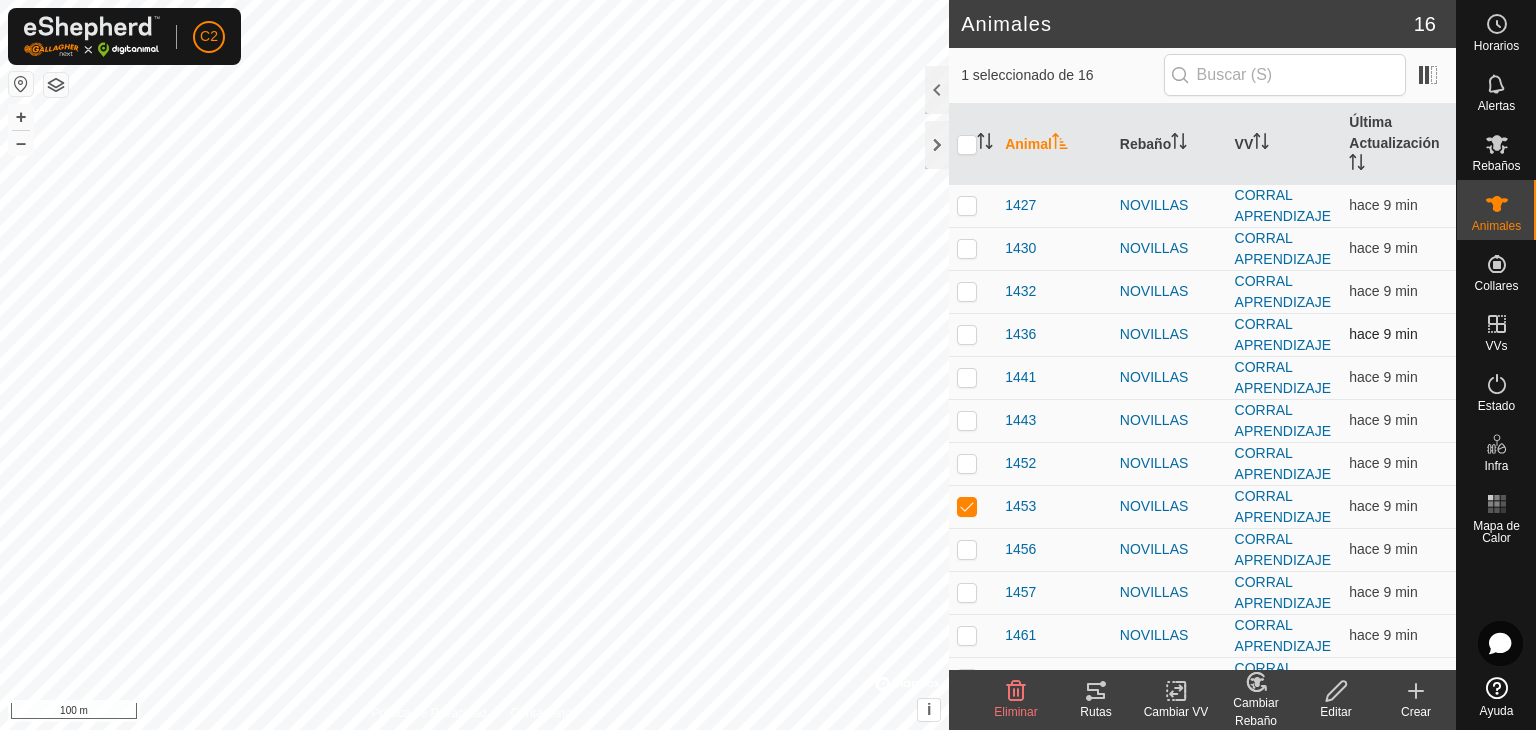click at bounding box center (967, 334) 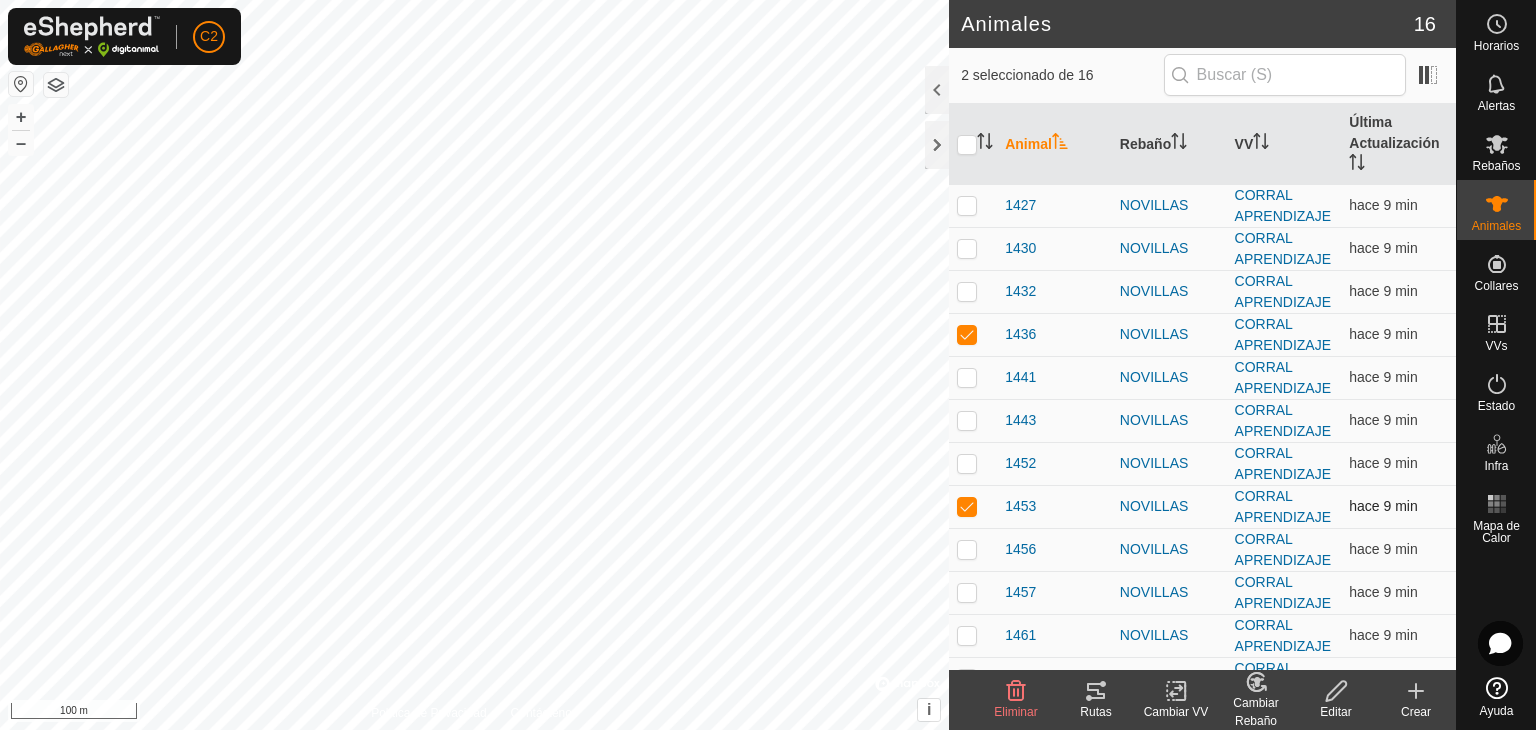 click at bounding box center (967, 506) 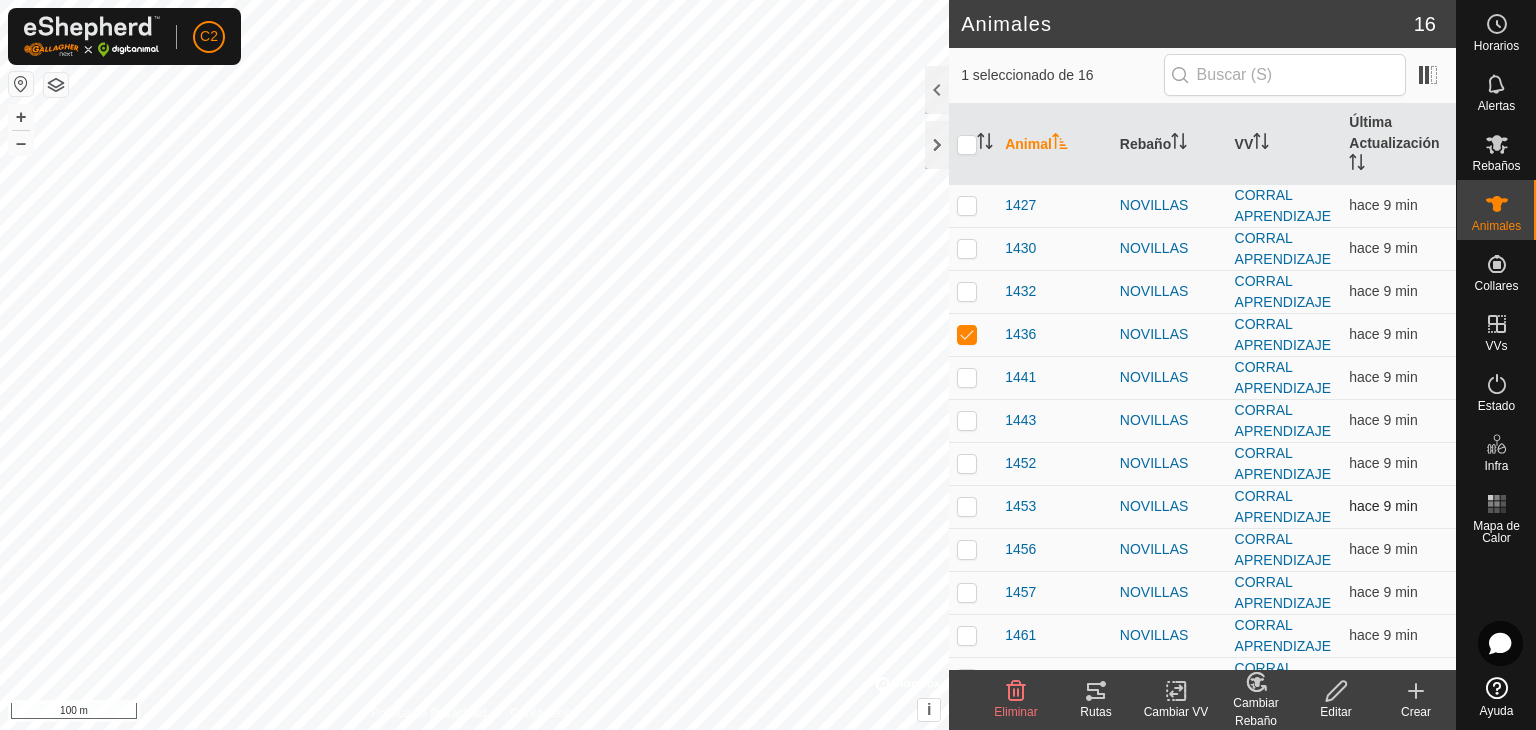 click at bounding box center (967, 506) 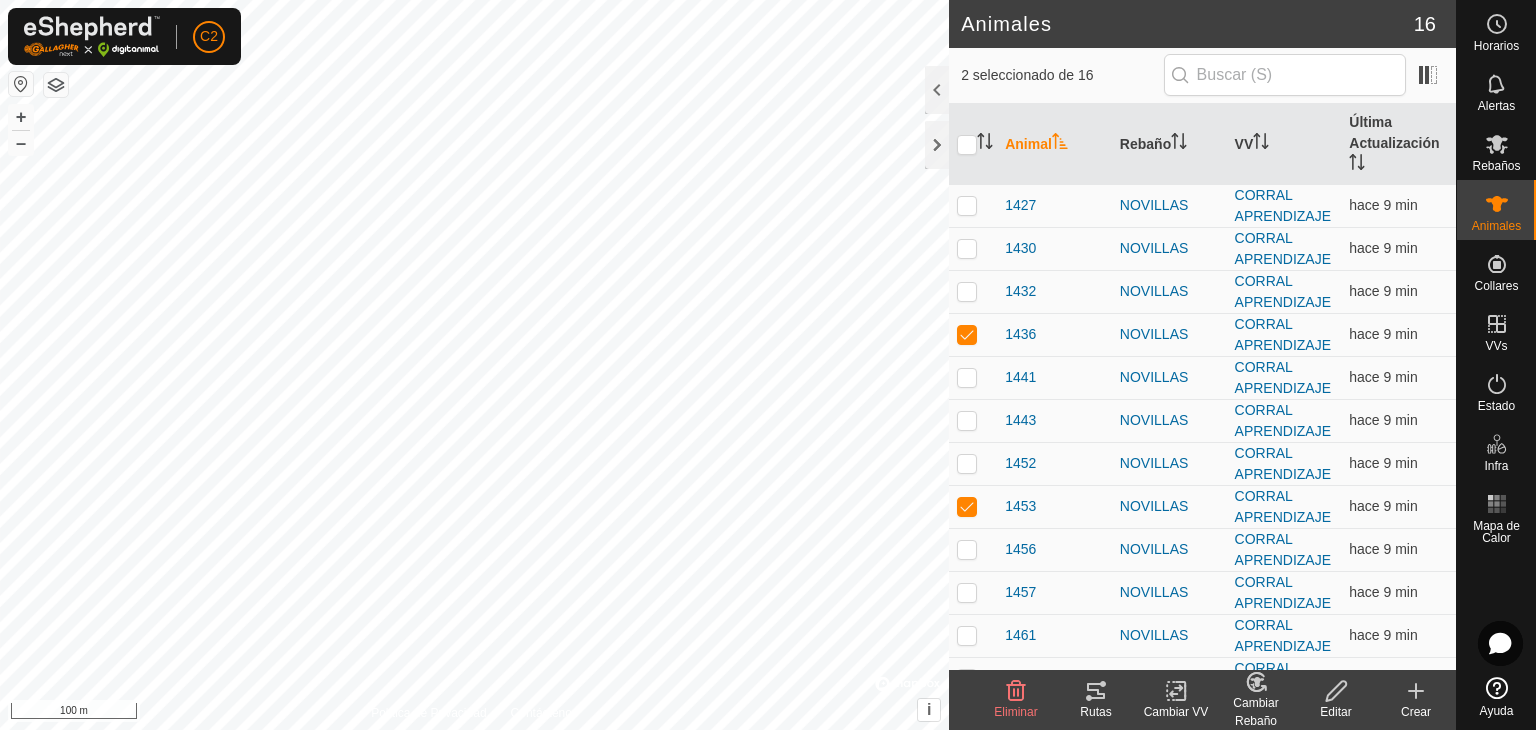 click on "Rutas" 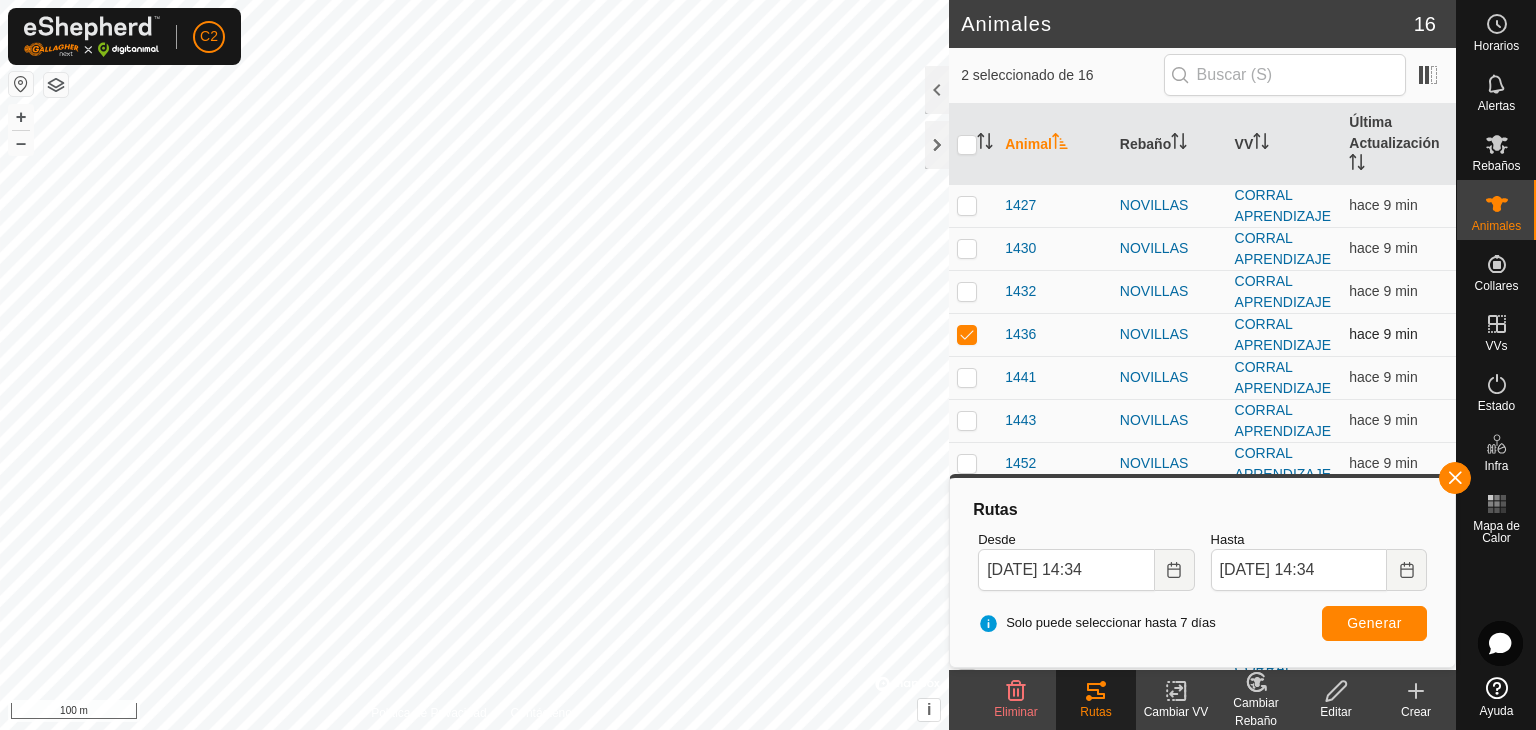 click at bounding box center (967, 334) 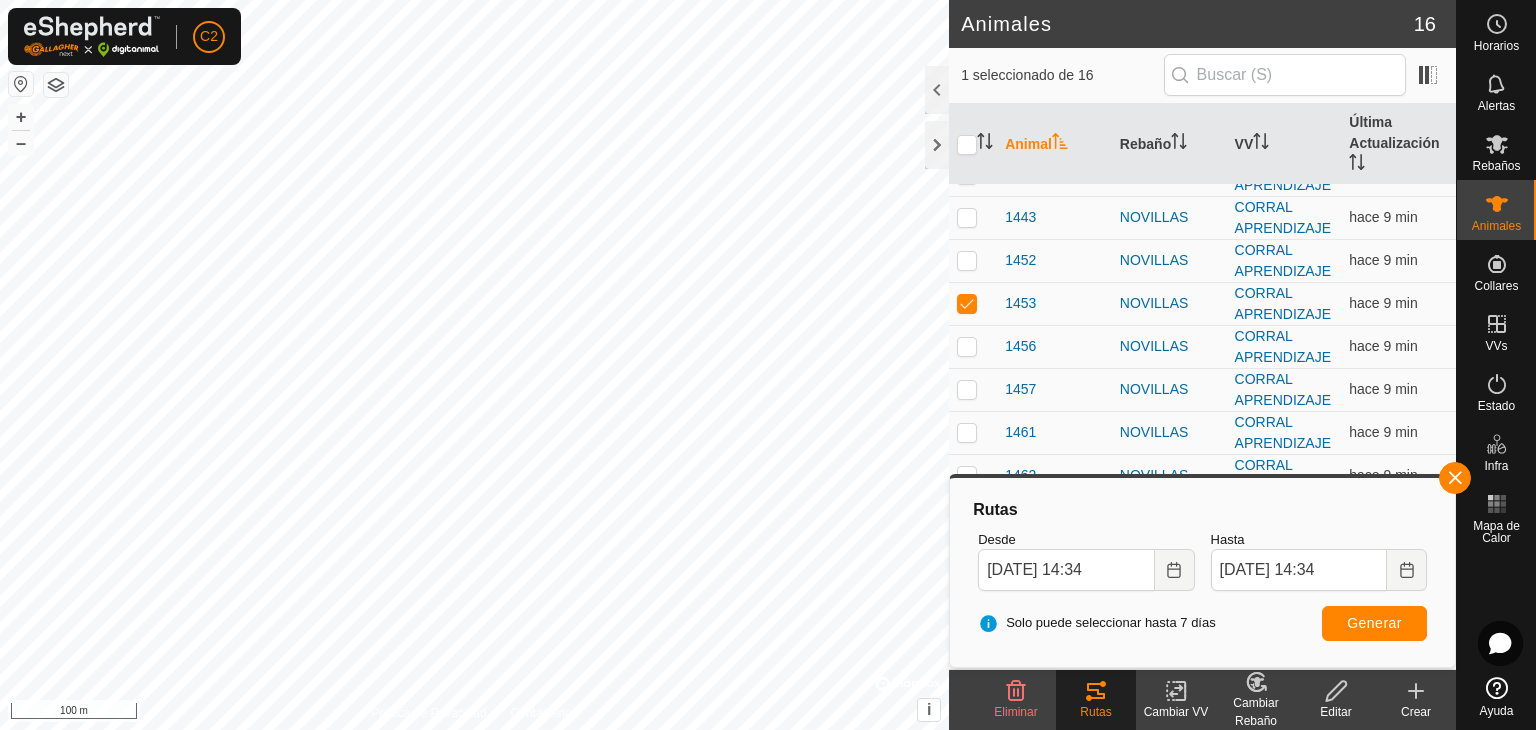 scroll, scrollTop: 400, scrollLeft: 0, axis: vertical 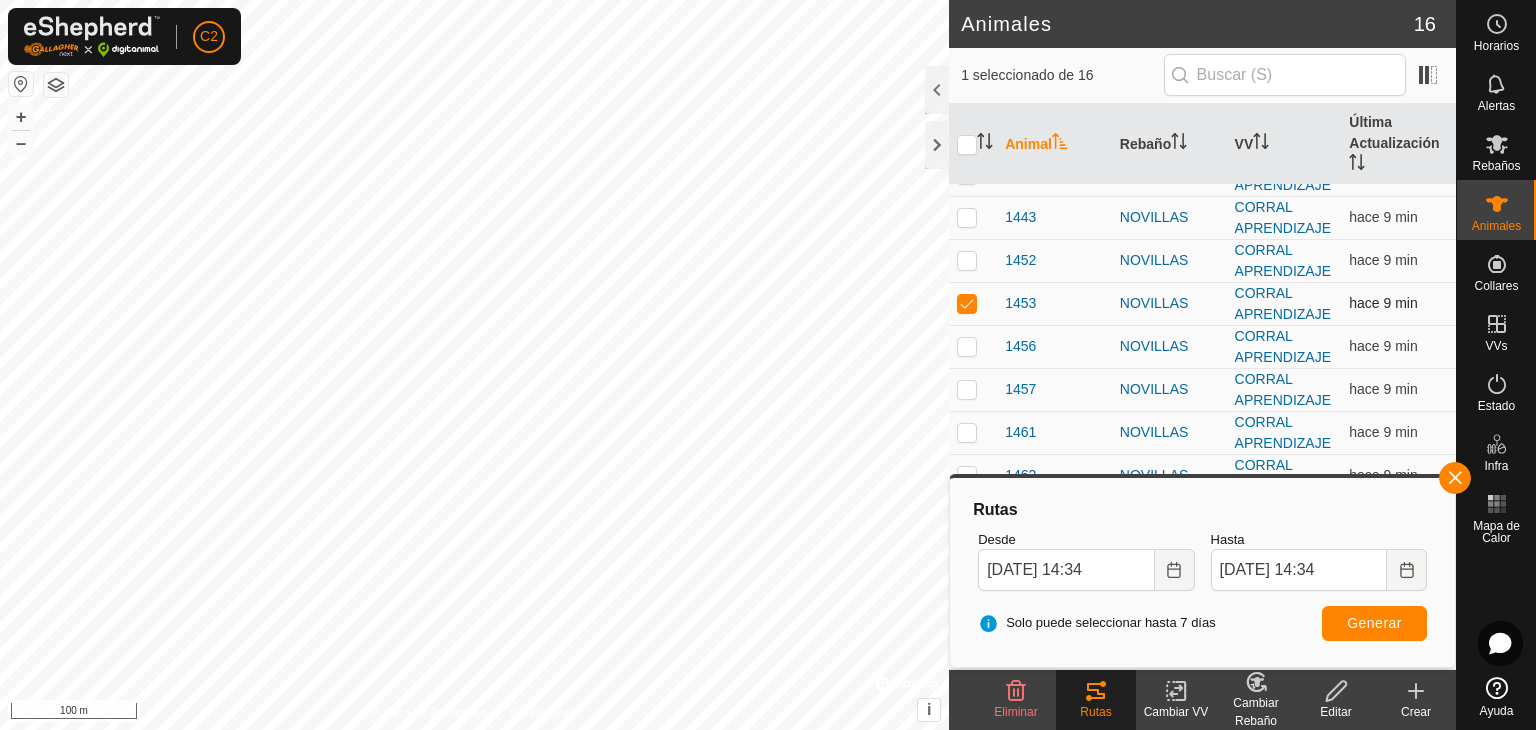 click at bounding box center (967, 303) 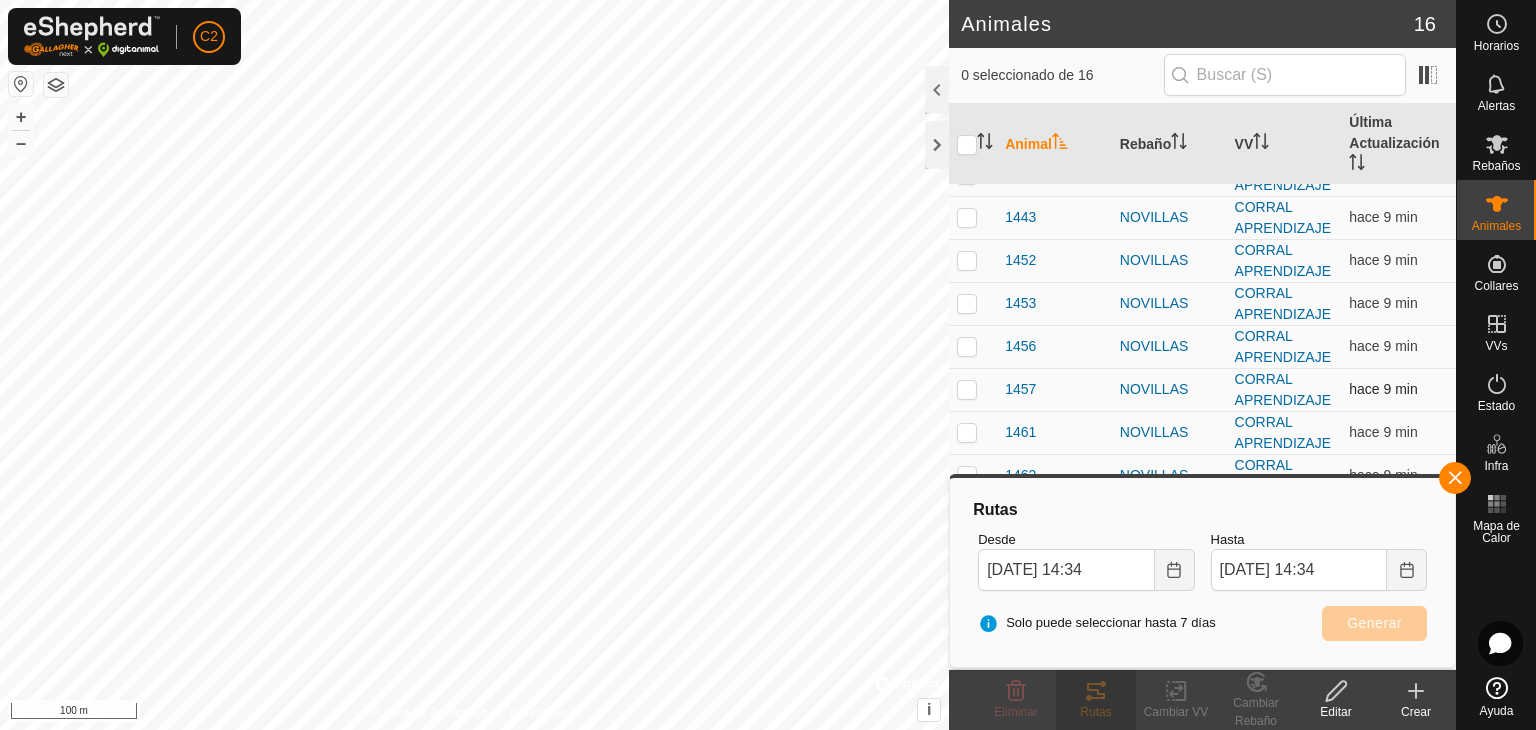 click at bounding box center [967, 389] 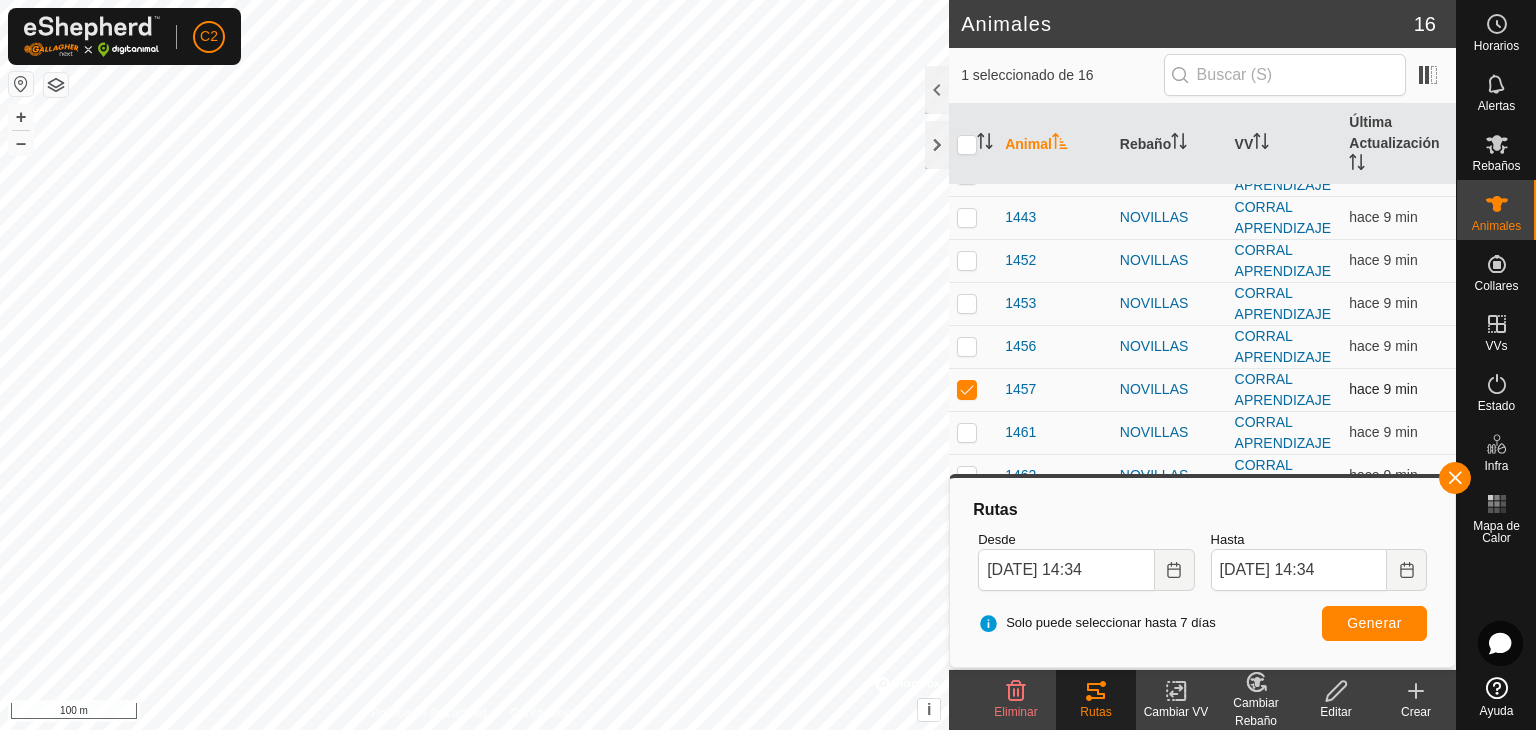 click at bounding box center (967, 389) 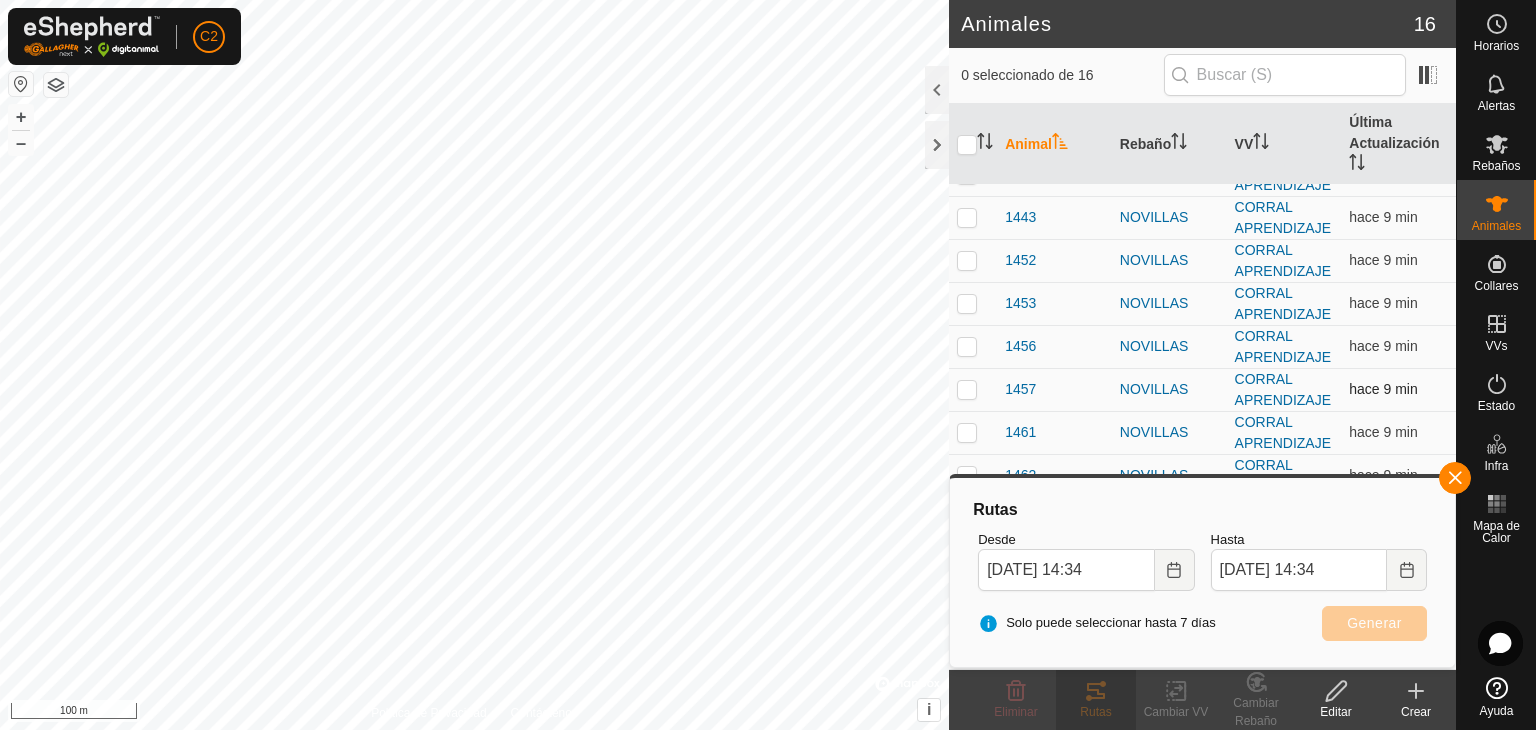 click at bounding box center [967, 389] 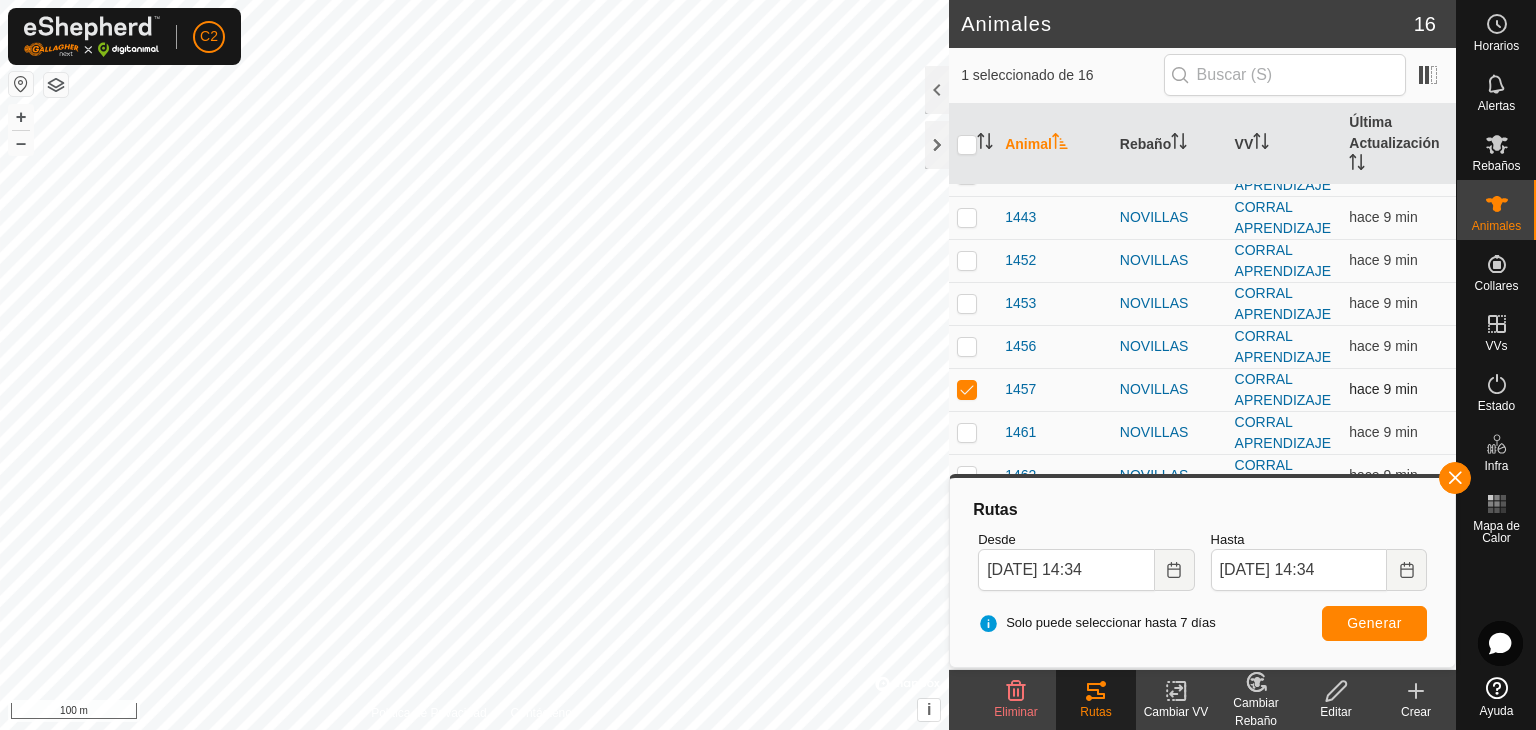 click at bounding box center [967, 389] 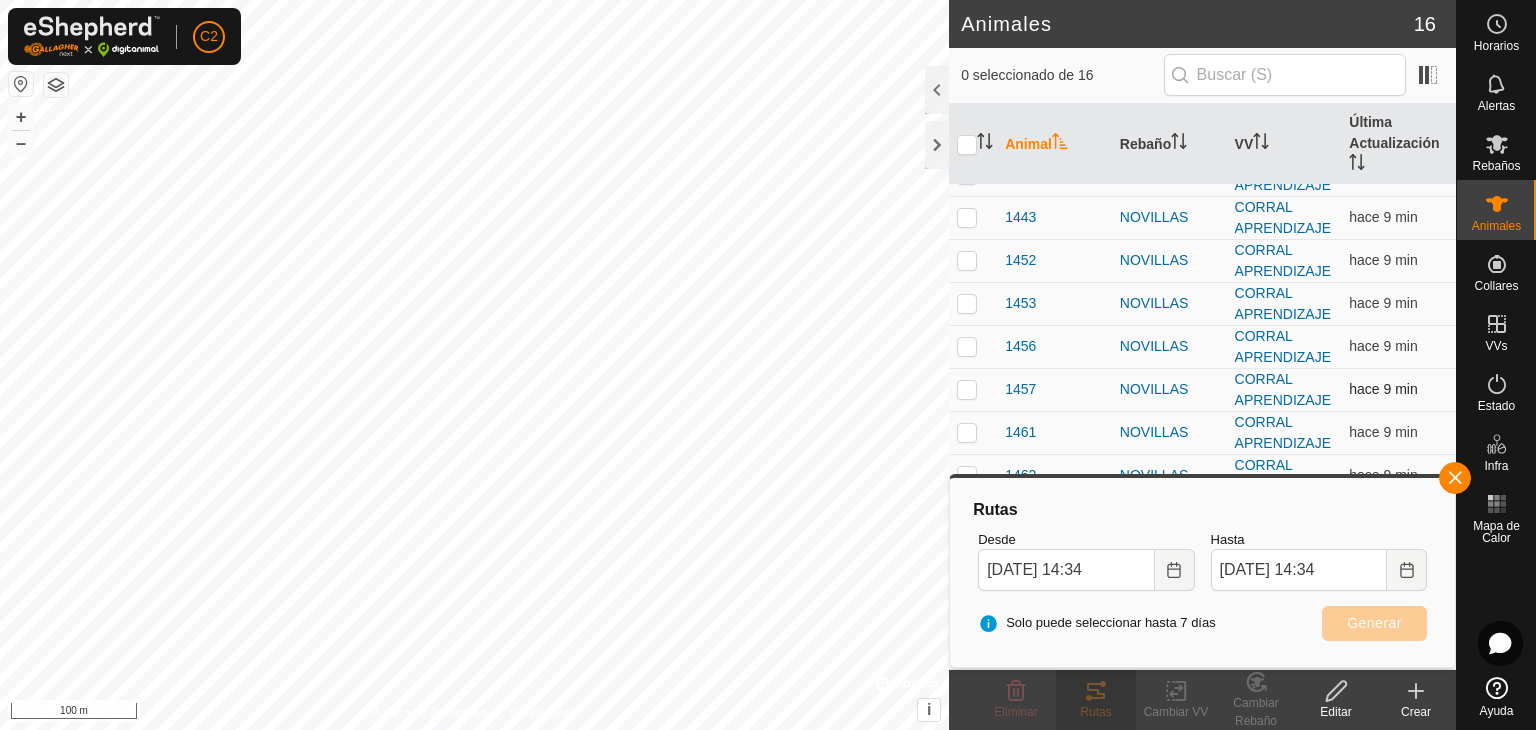 click at bounding box center (967, 389) 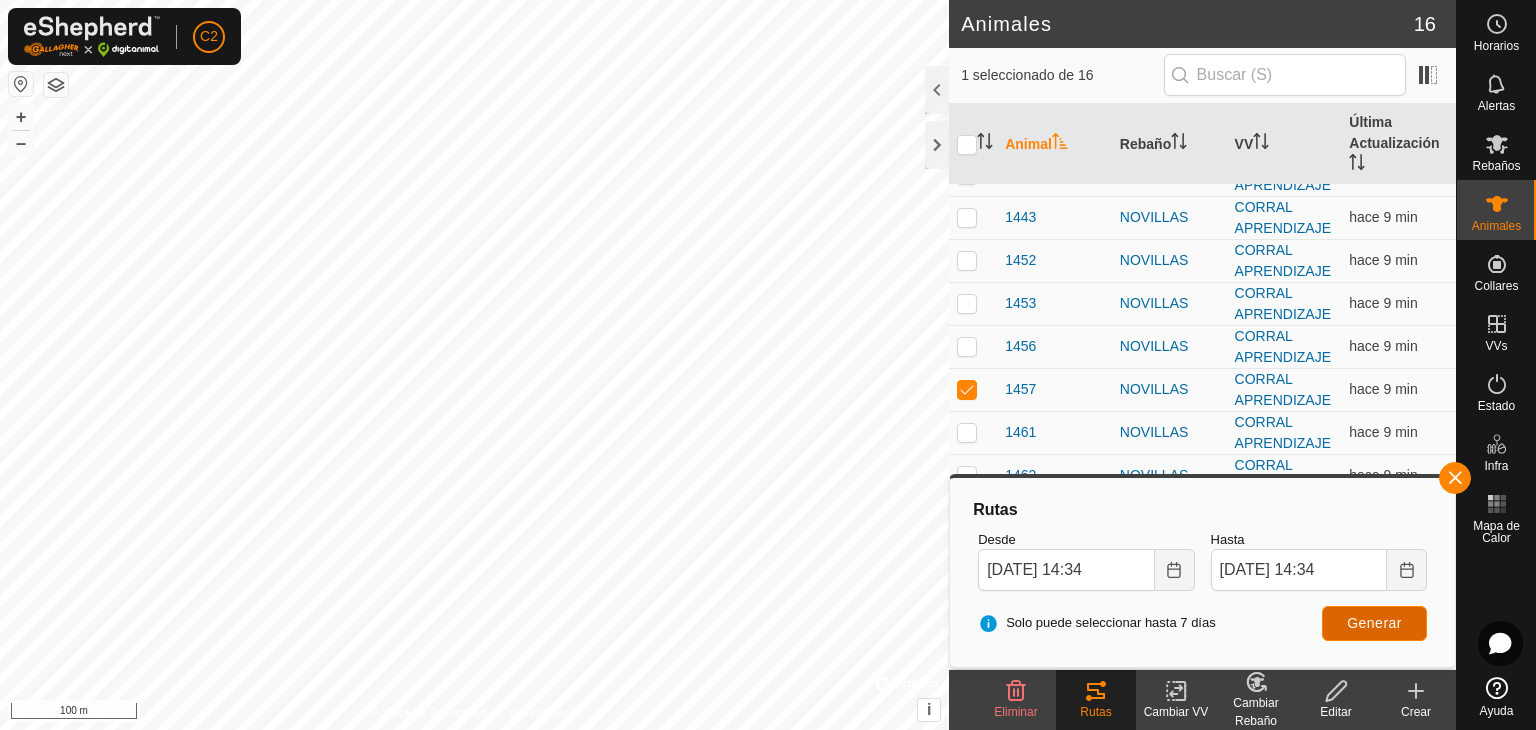 click on "Generar" at bounding box center [1374, 623] 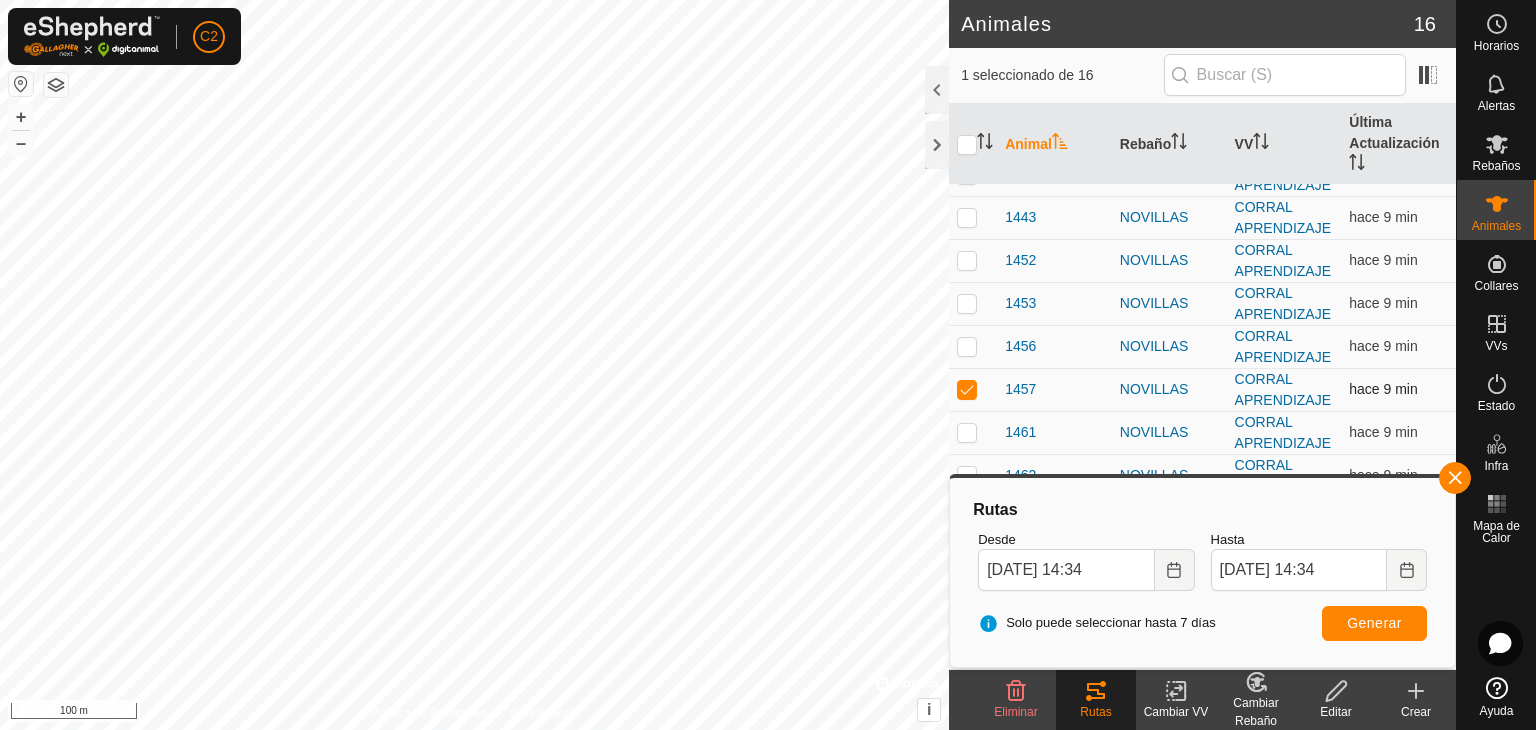 click at bounding box center (967, 389) 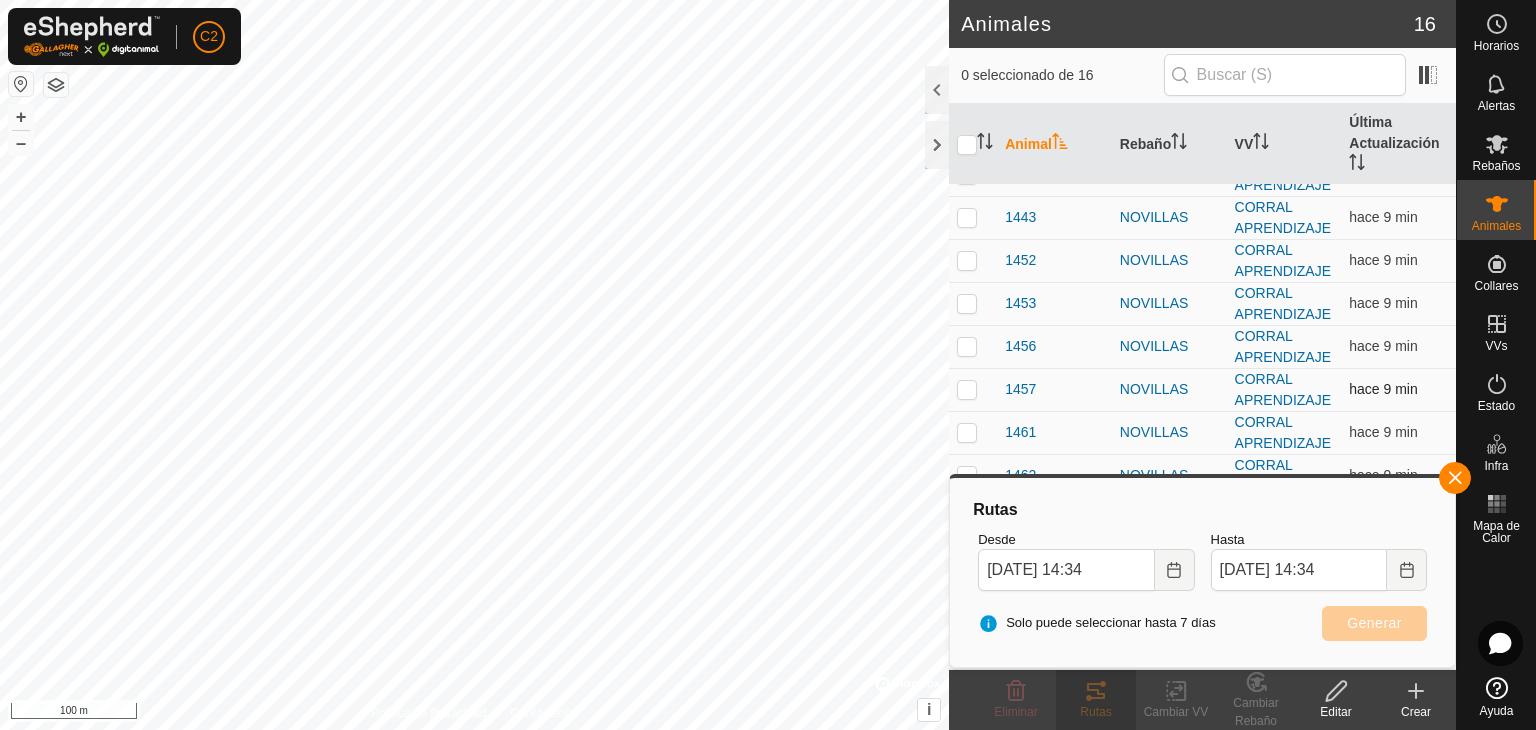 scroll, scrollTop: 535, scrollLeft: 0, axis: vertical 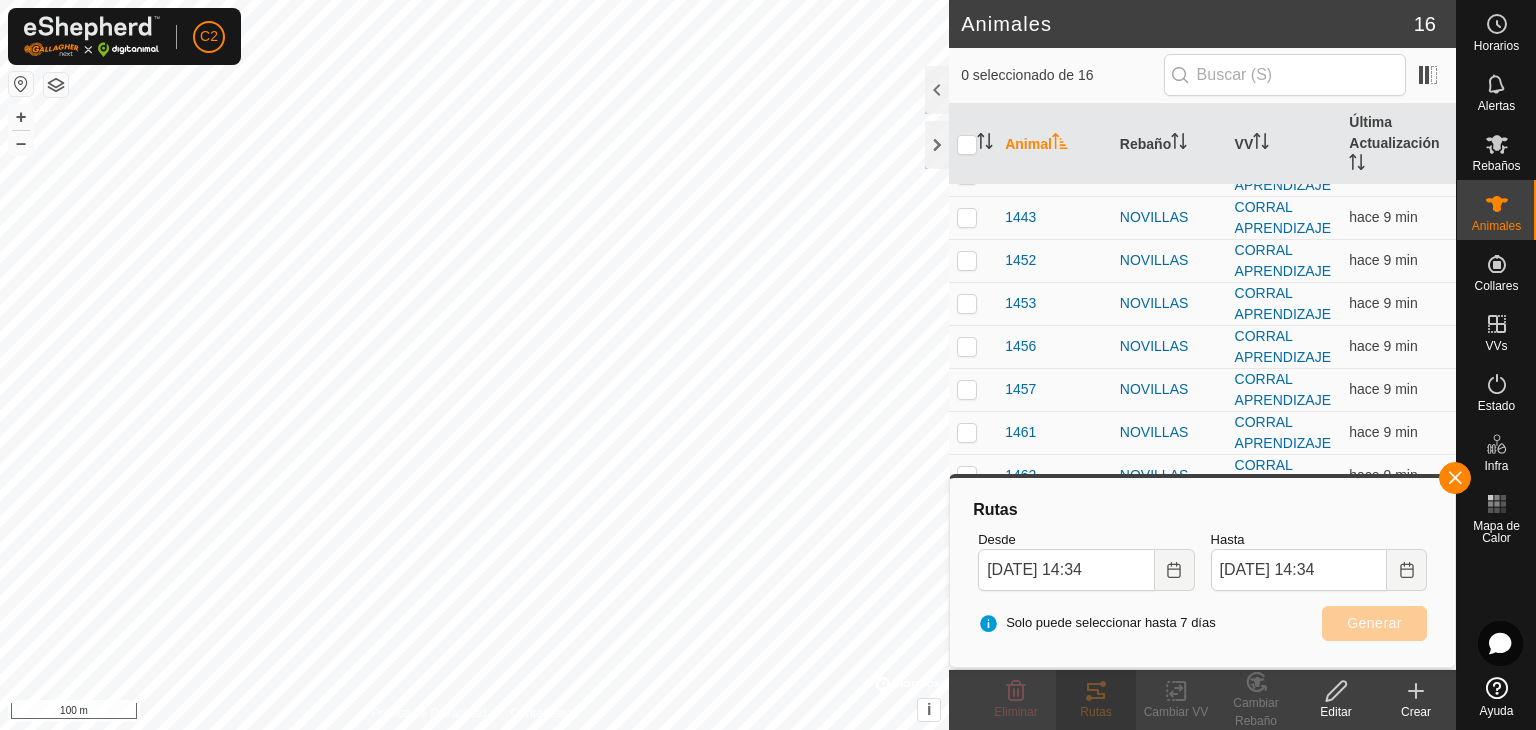 click at bounding box center (967, 518) 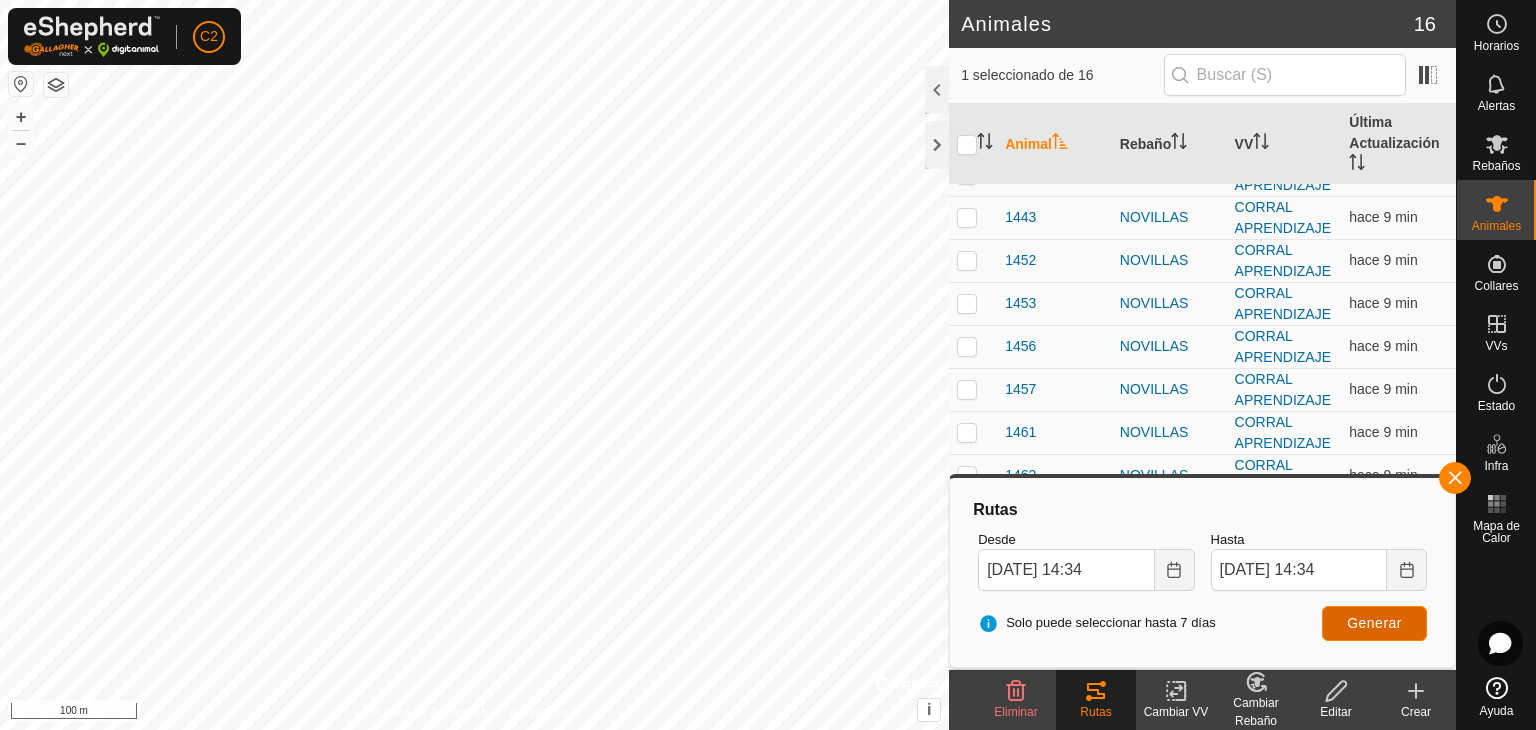 click on "Generar" at bounding box center [1374, 623] 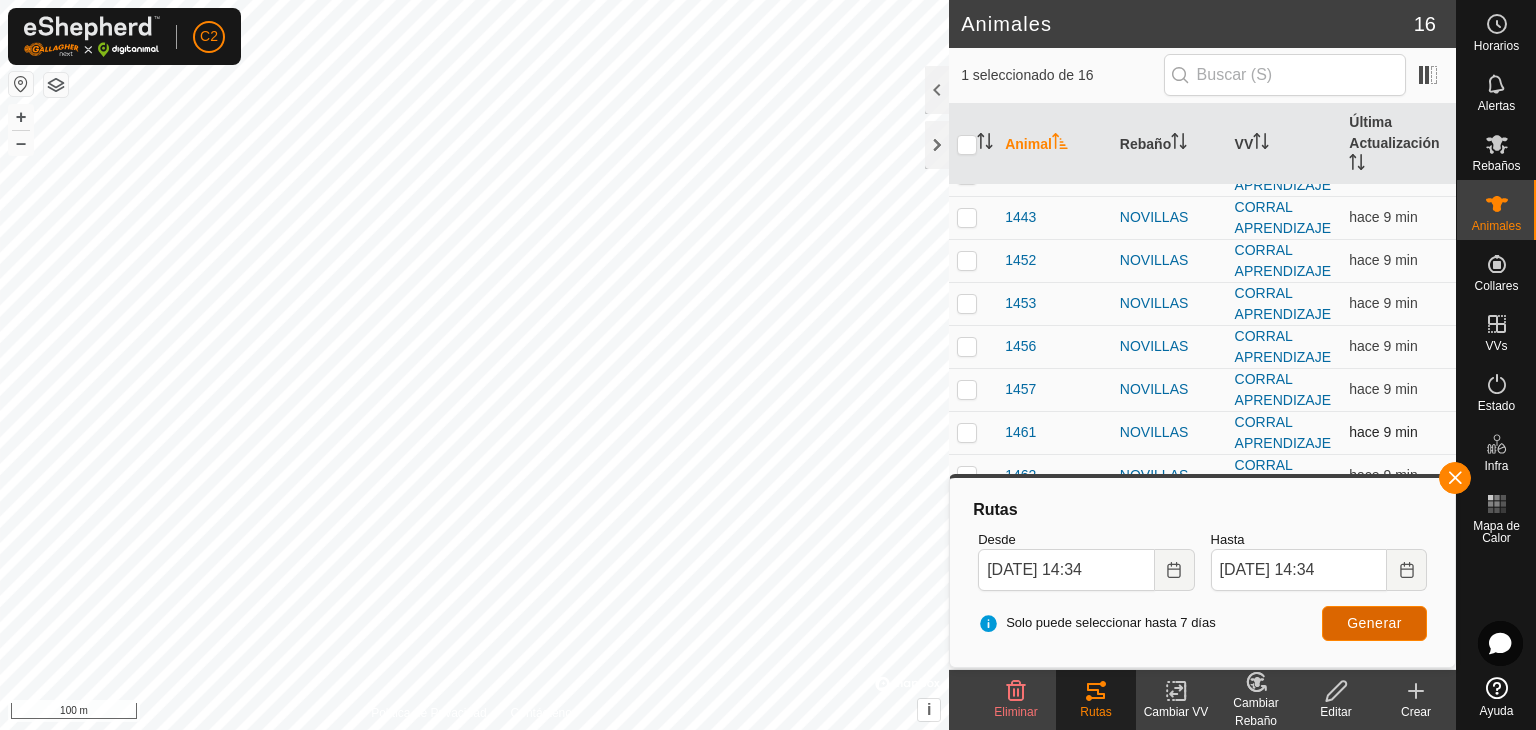 scroll, scrollTop: 0, scrollLeft: 0, axis: both 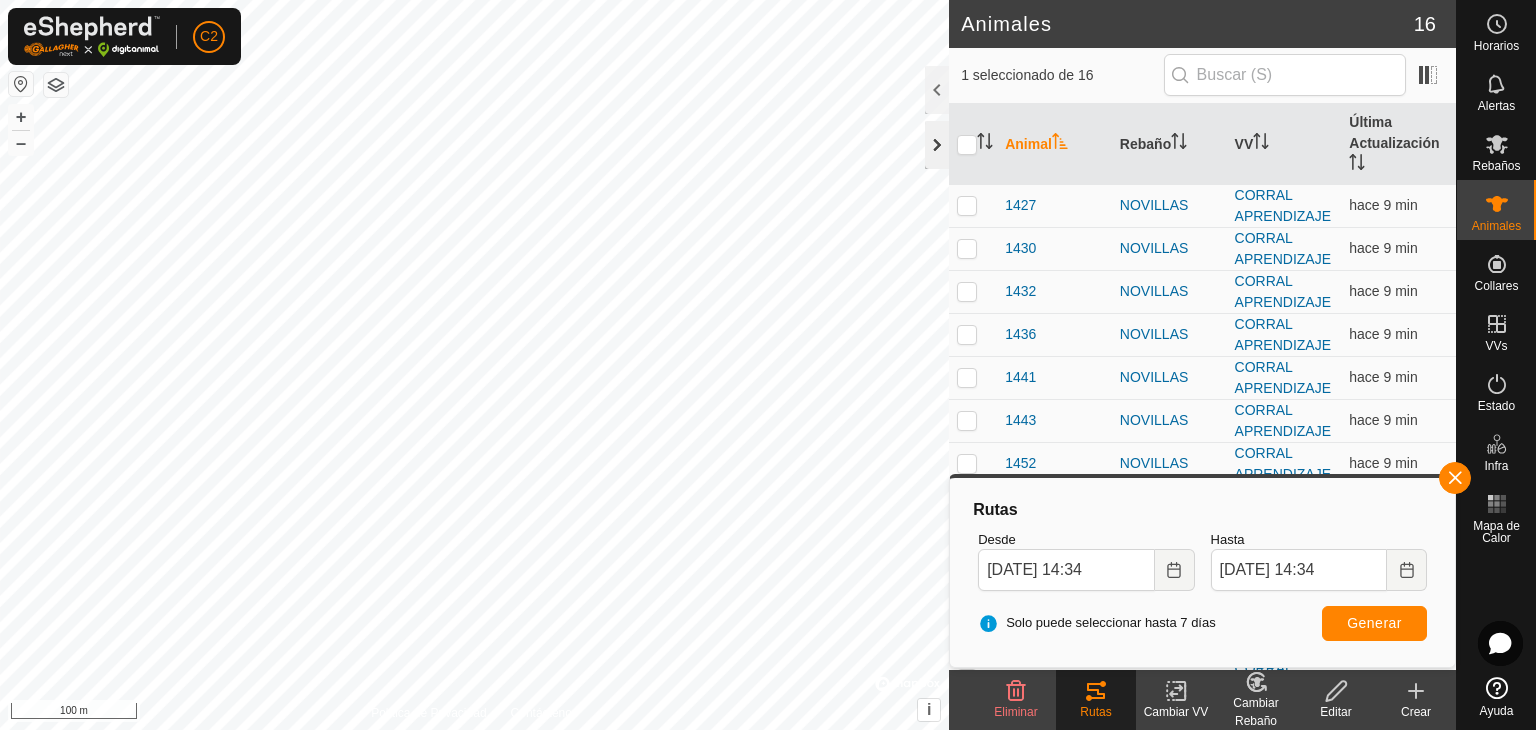 click 